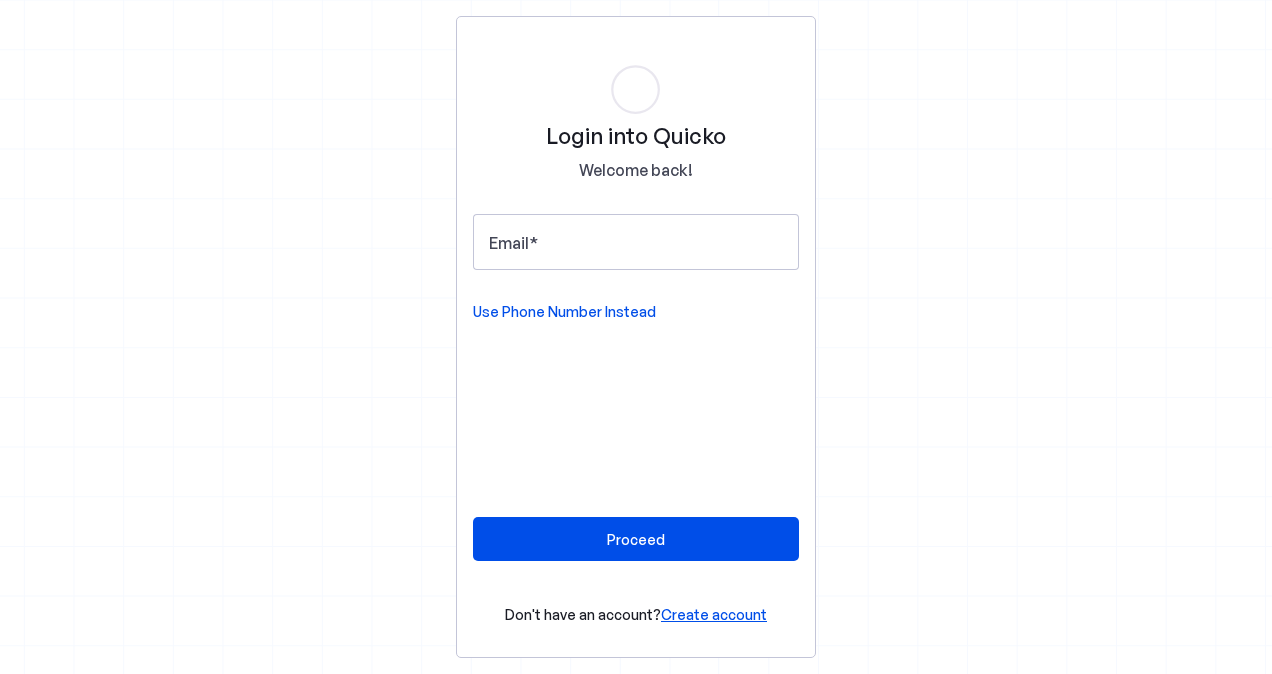 scroll, scrollTop: 0, scrollLeft: 0, axis: both 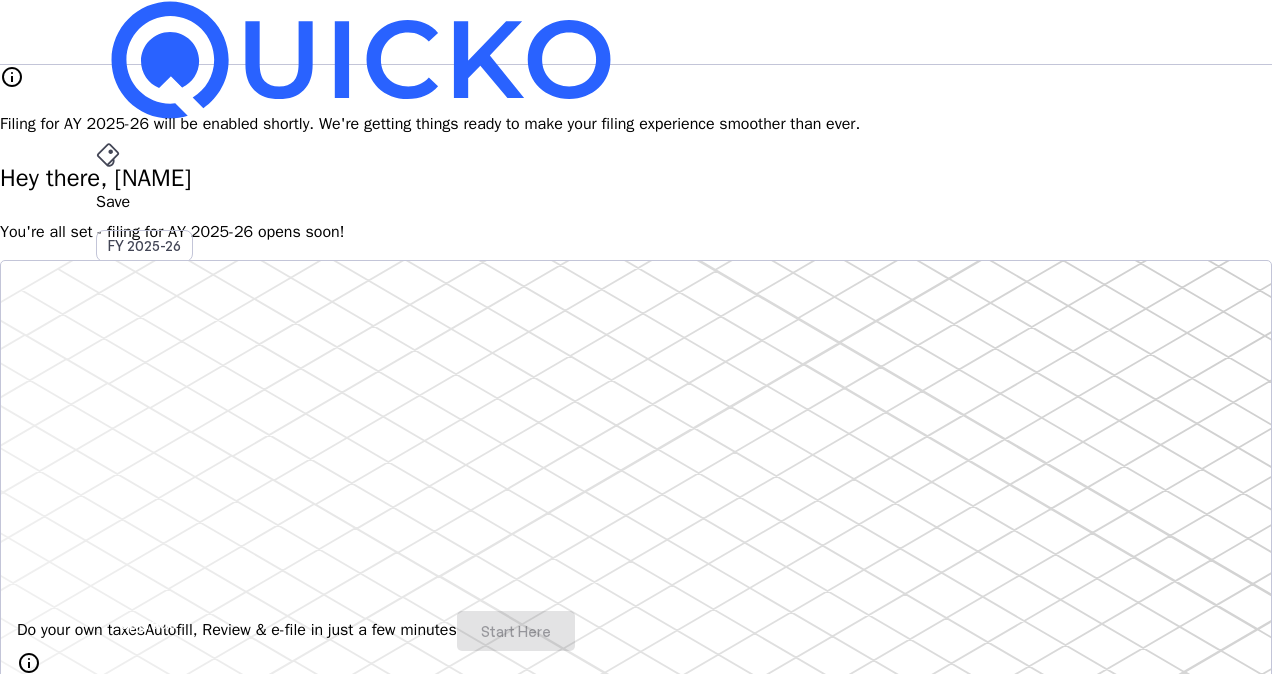 click on "More" at bounding box center (636, 496) 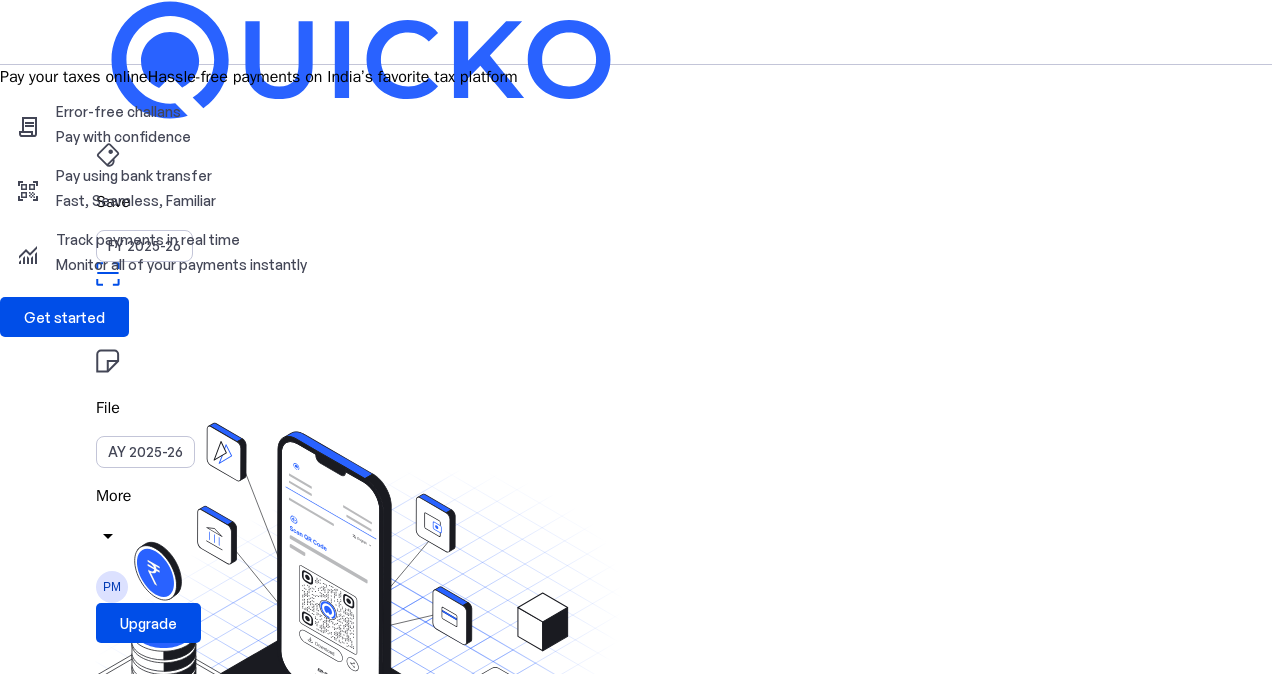 type 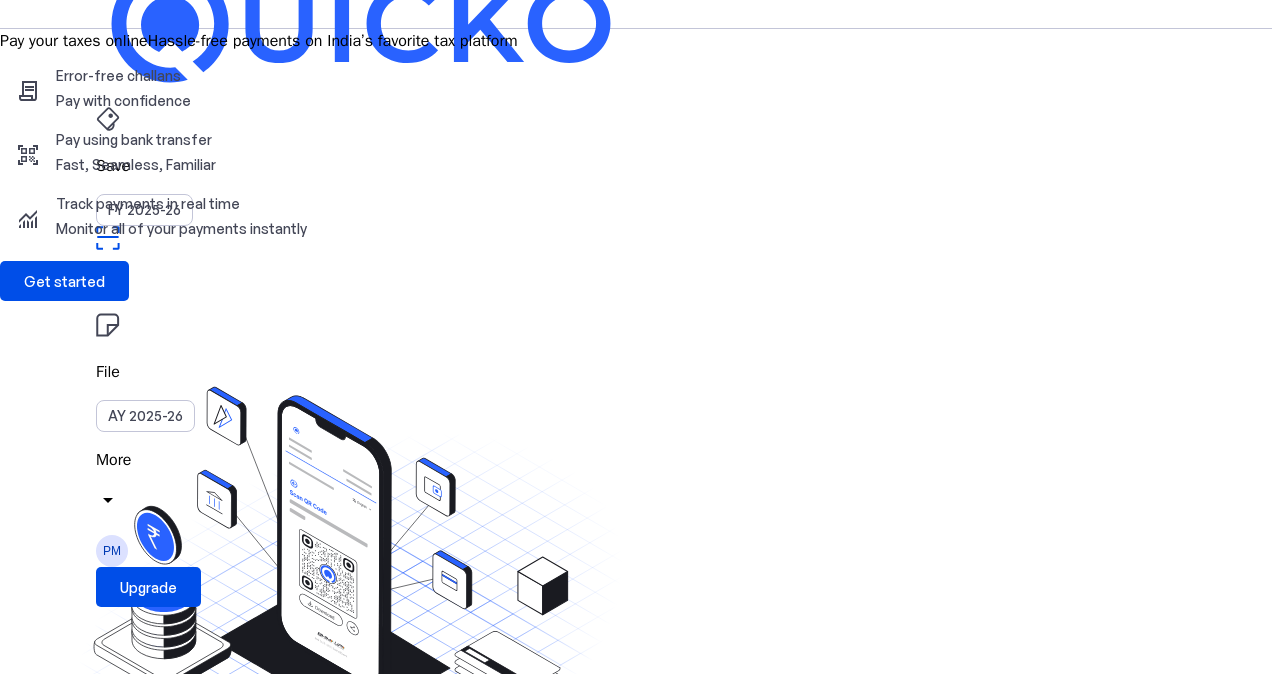 scroll, scrollTop: 40, scrollLeft: 0, axis: vertical 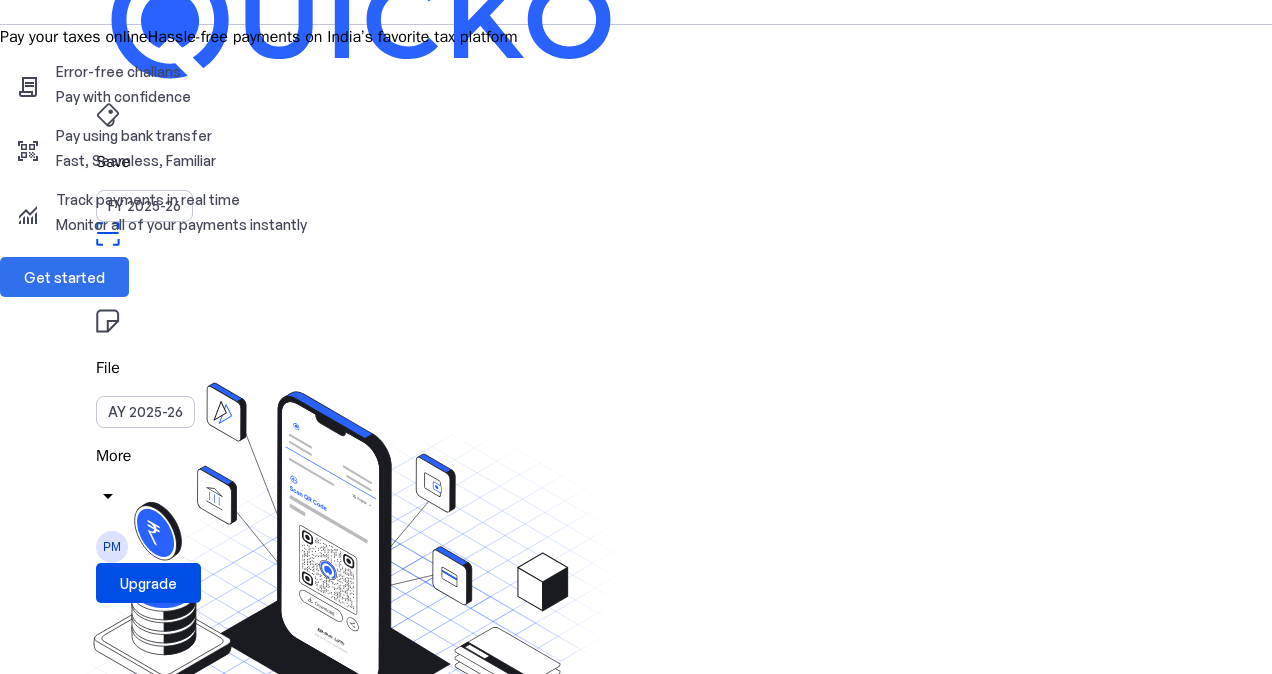 click on "Get started" at bounding box center [64, 277] 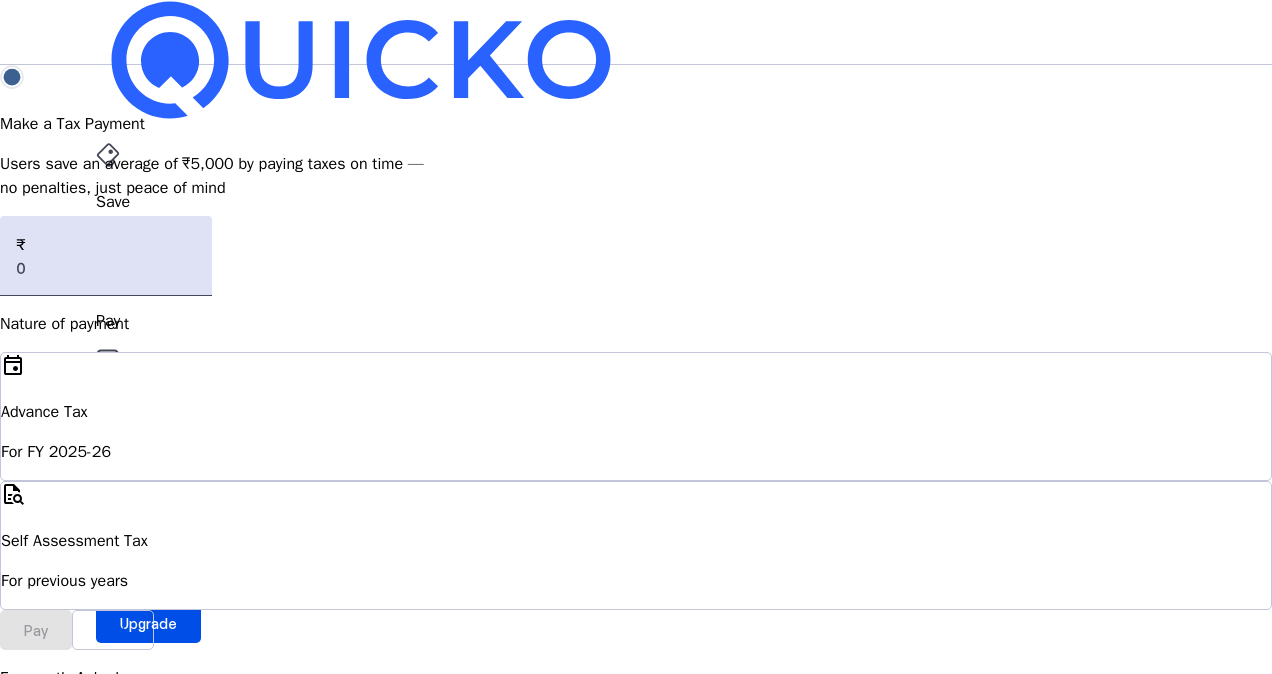 click on "FY 2025-26" at bounding box center [144, 246] 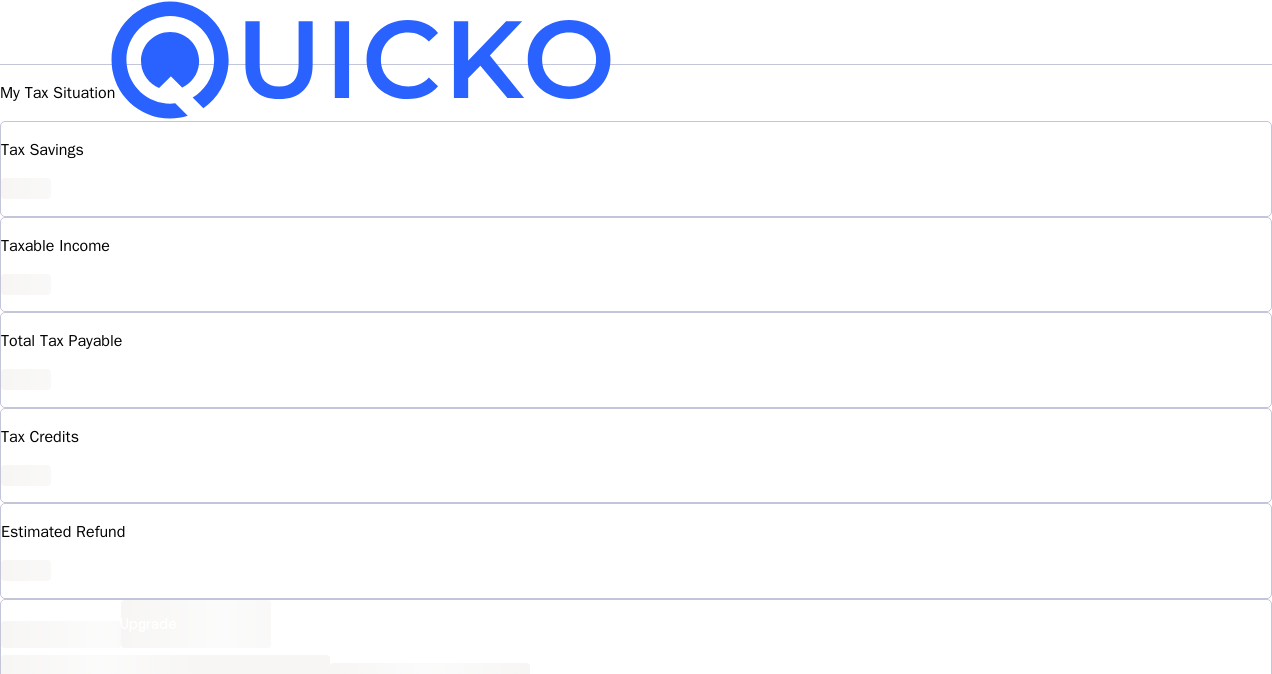 click on "File AY 2025-26" at bounding box center (636, 202) 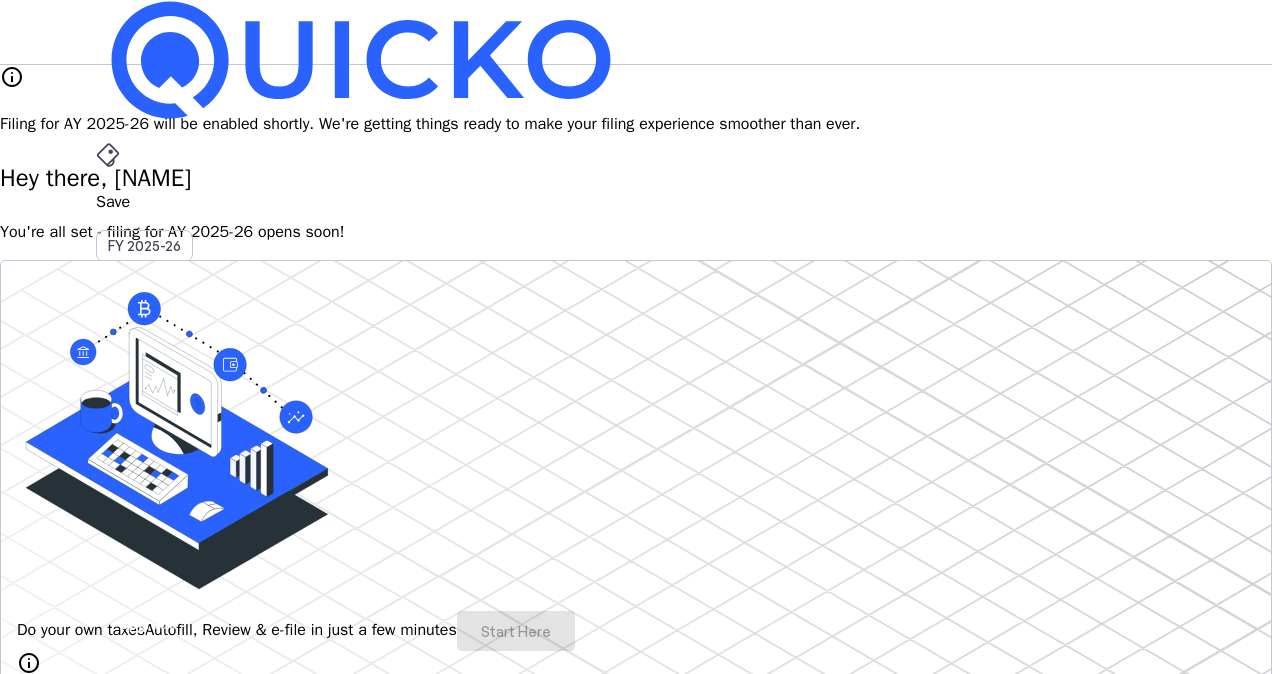 type 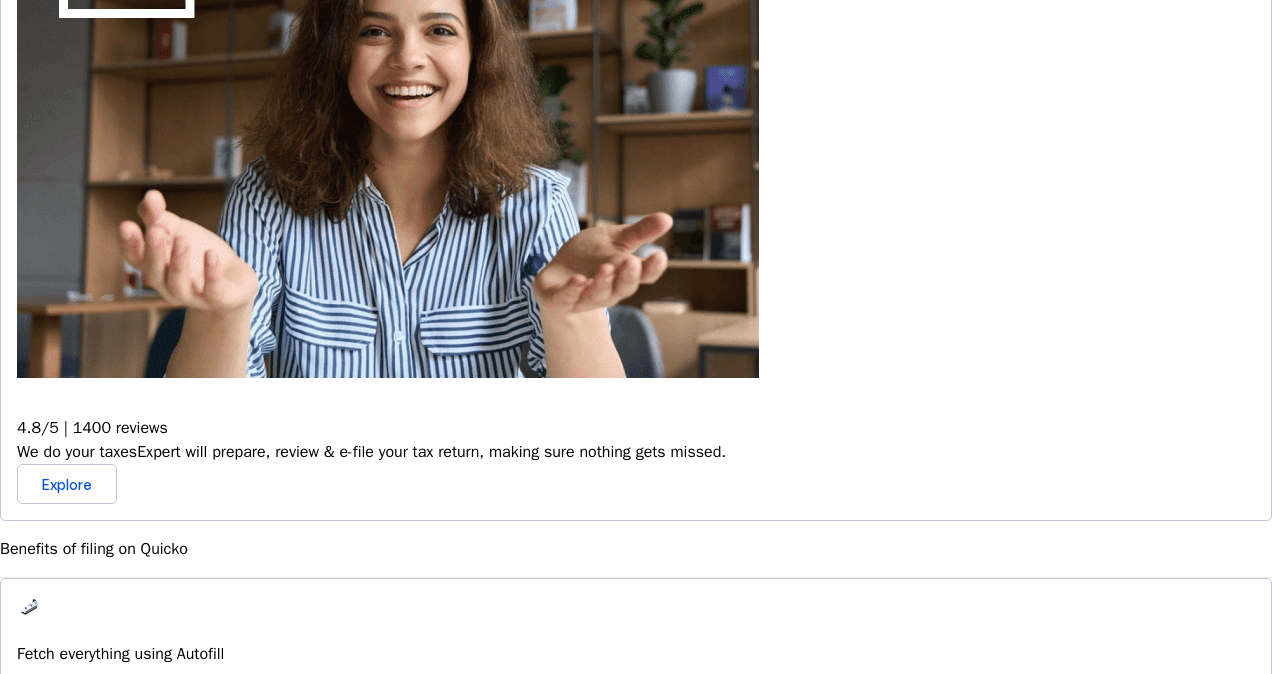 scroll, scrollTop: 880, scrollLeft: 0, axis: vertical 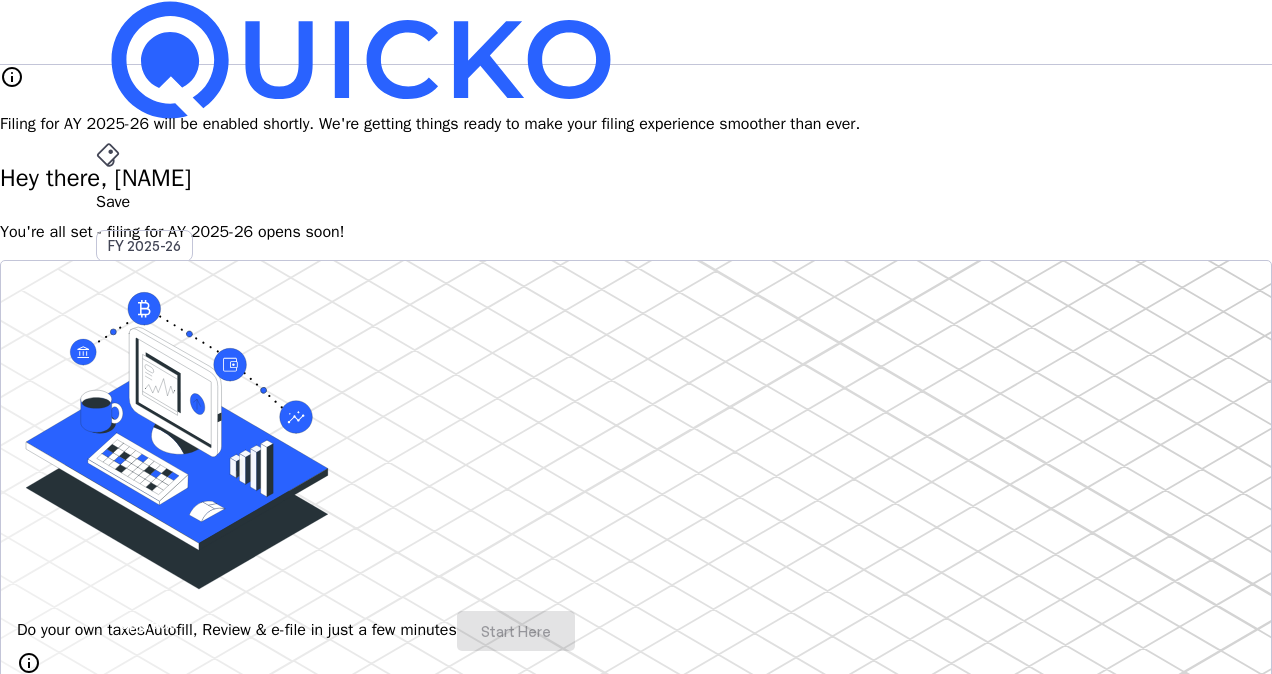 click on "PM" at bounding box center [112, 587] 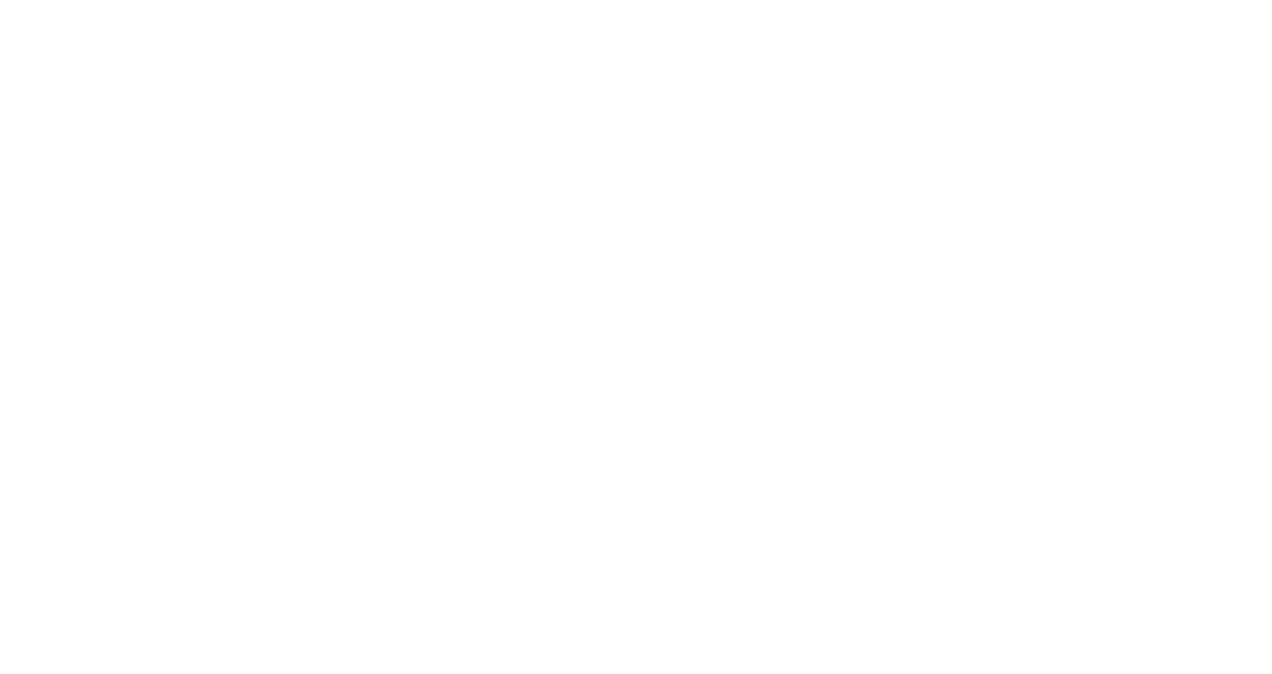 scroll, scrollTop: 0, scrollLeft: 0, axis: both 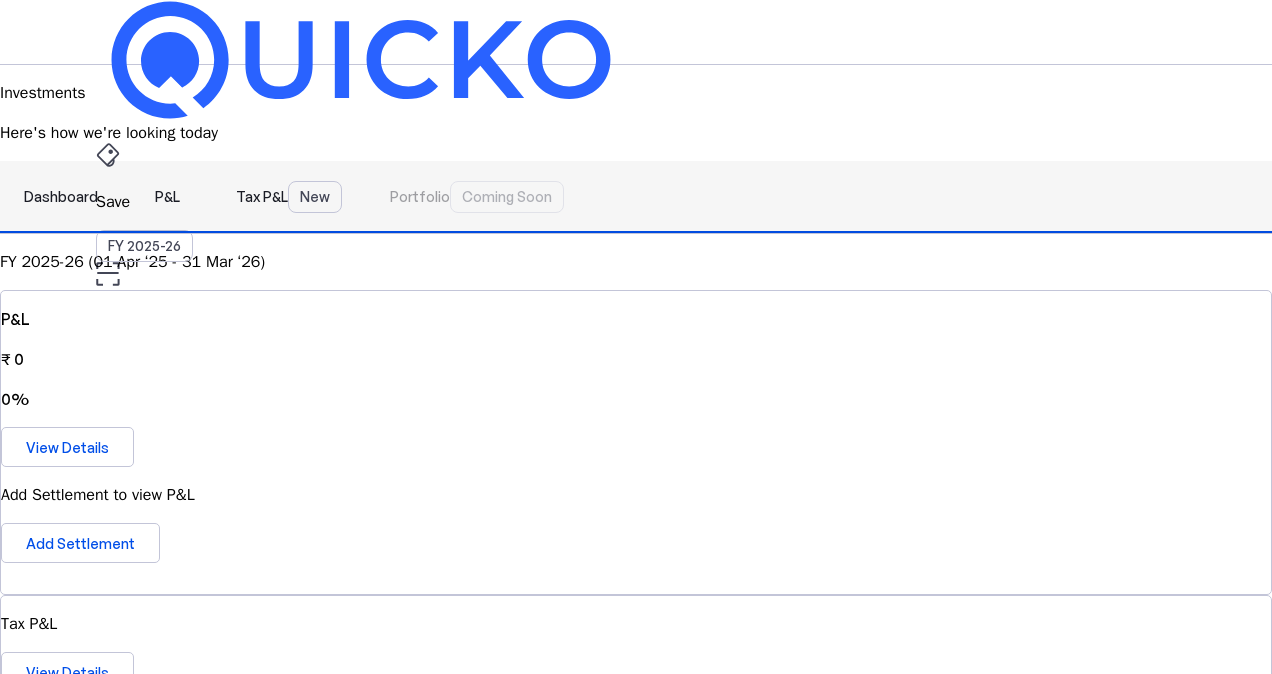 click on "P&L" at bounding box center [167, 197] 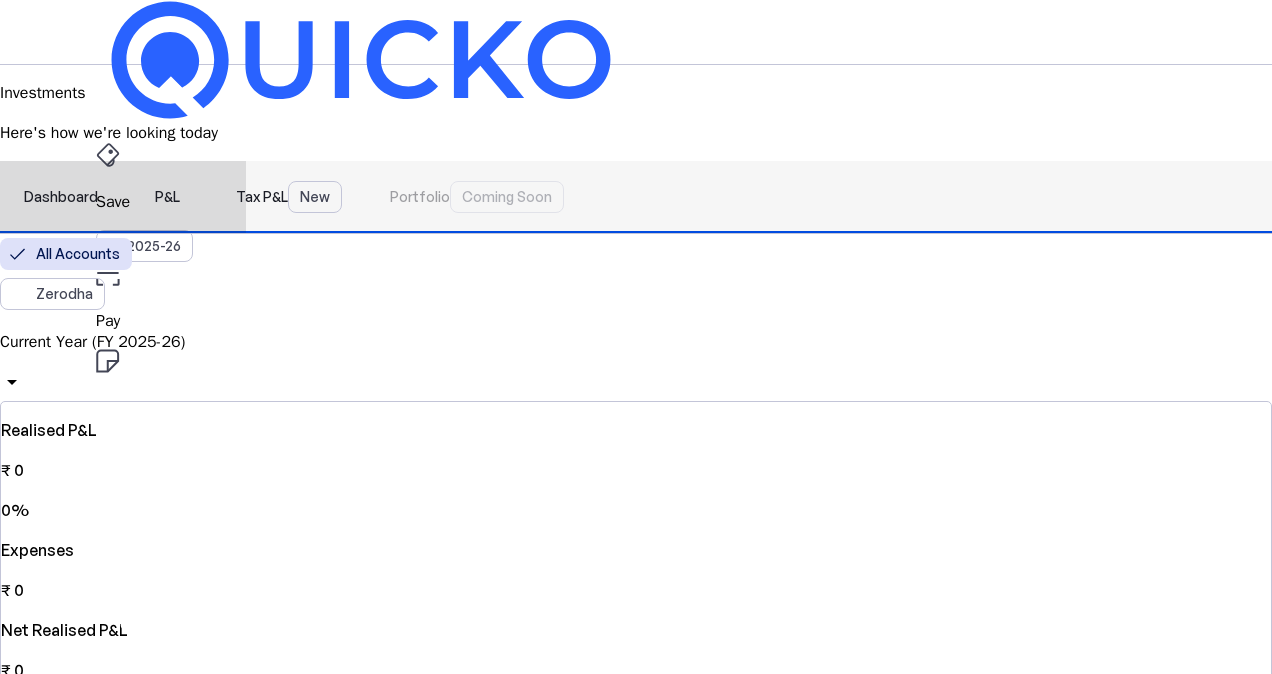 click on "Tax P&L  New" at bounding box center (289, 197) 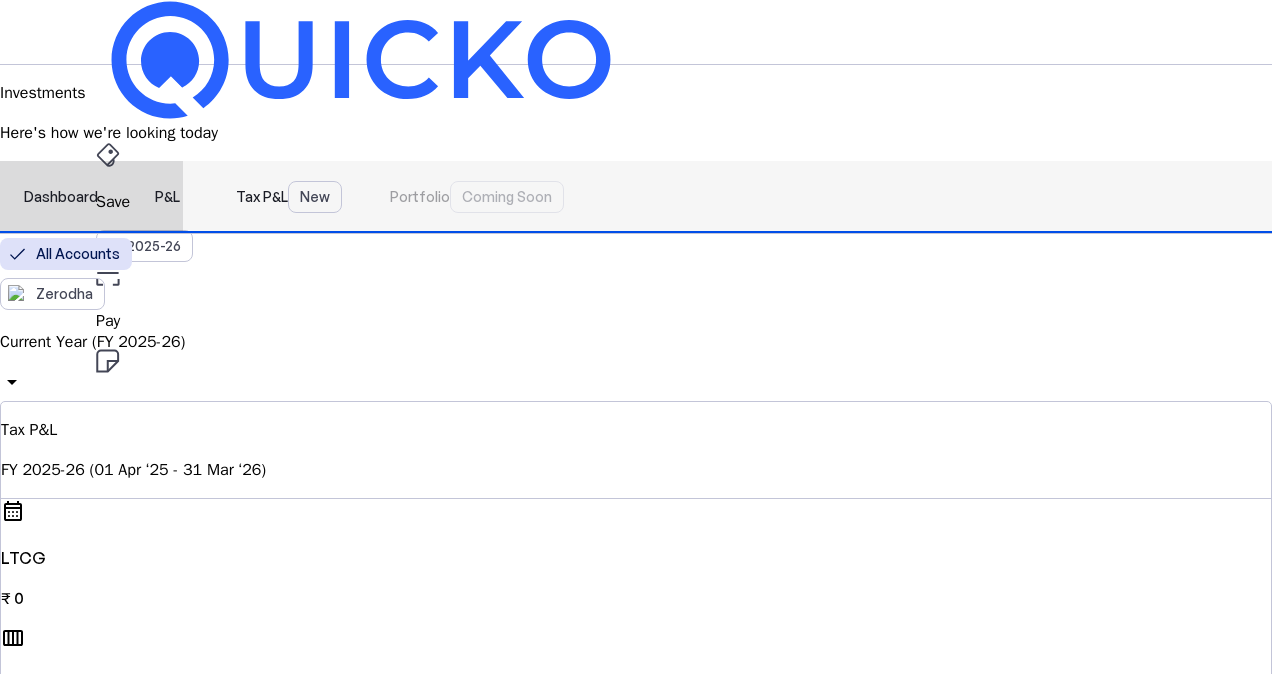 click on "P&L" at bounding box center [167, 197] 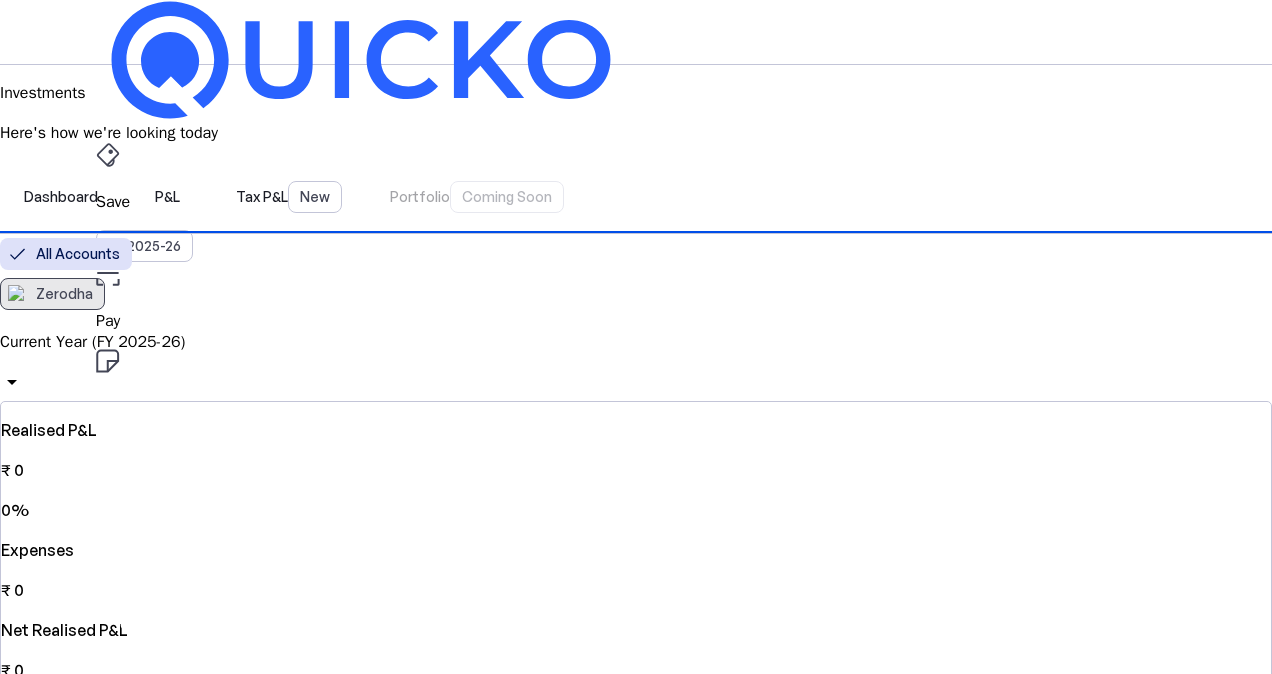 click on "Zerodha" at bounding box center [64, 294] 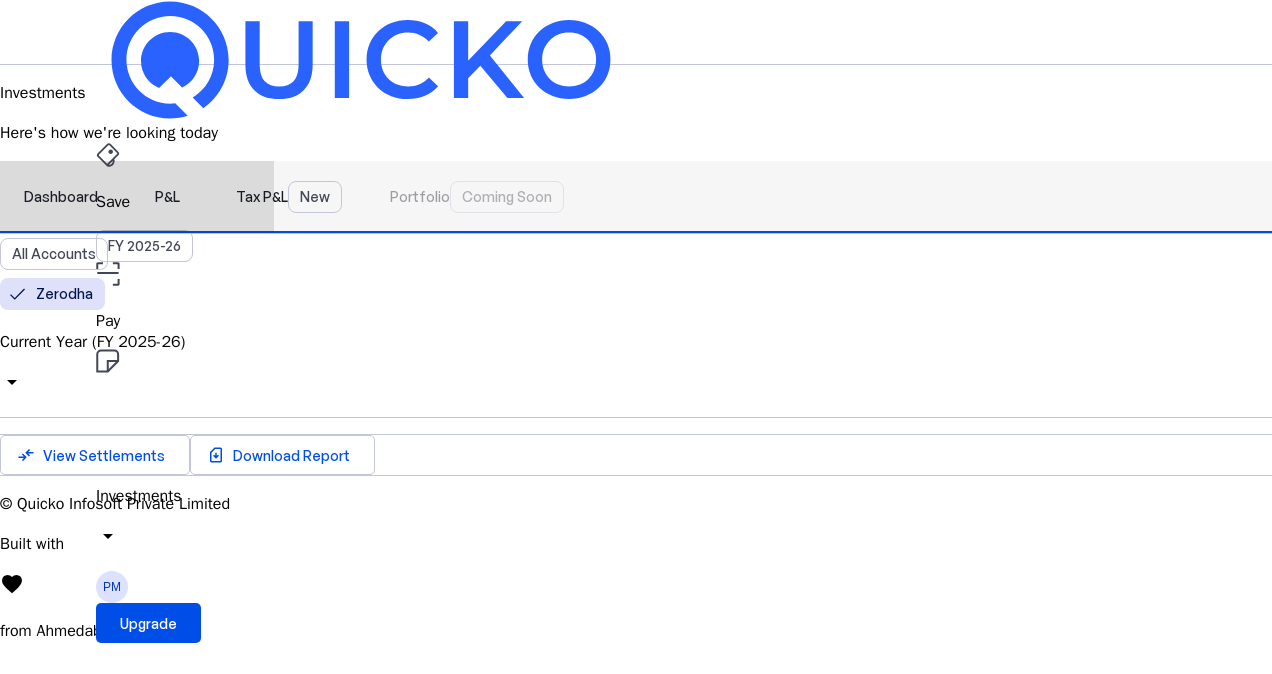 click on "Tax P&L  New" at bounding box center (289, 197) 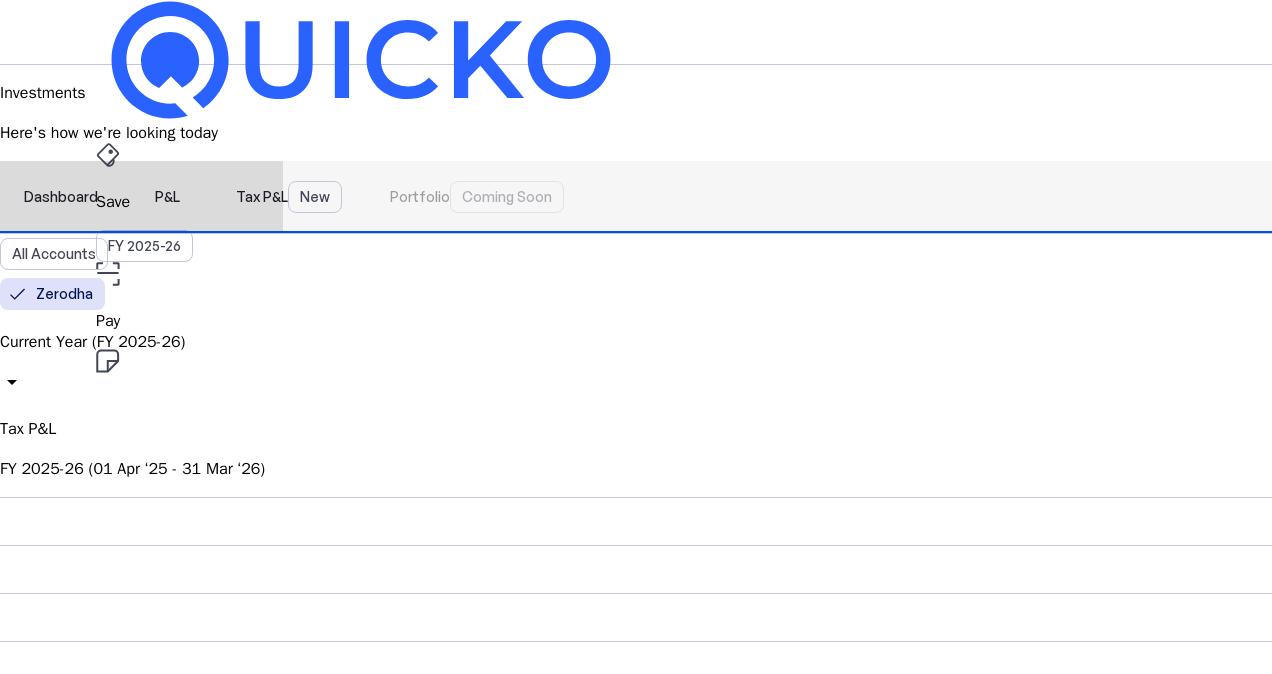 click on "Dashboard" at bounding box center (61, 197) 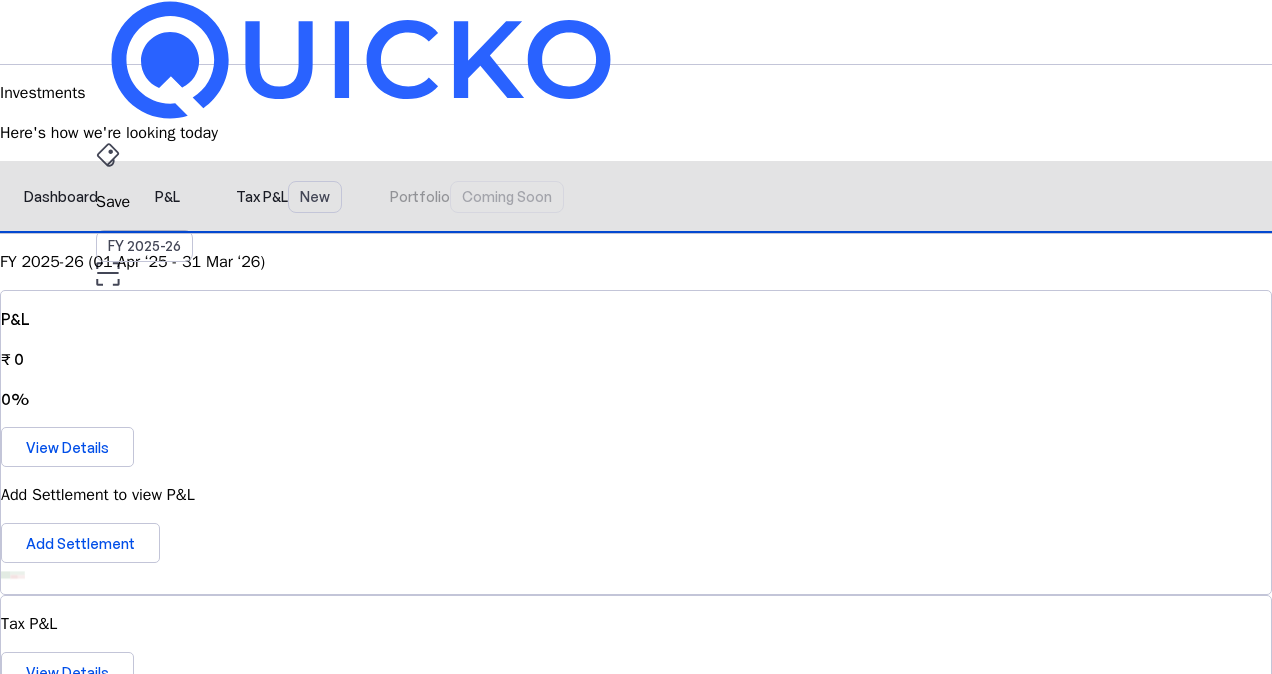 click on "Dashboard   P&L   Tax P&L  New  Portfolio  Coming Soon" at bounding box center [636, 197] 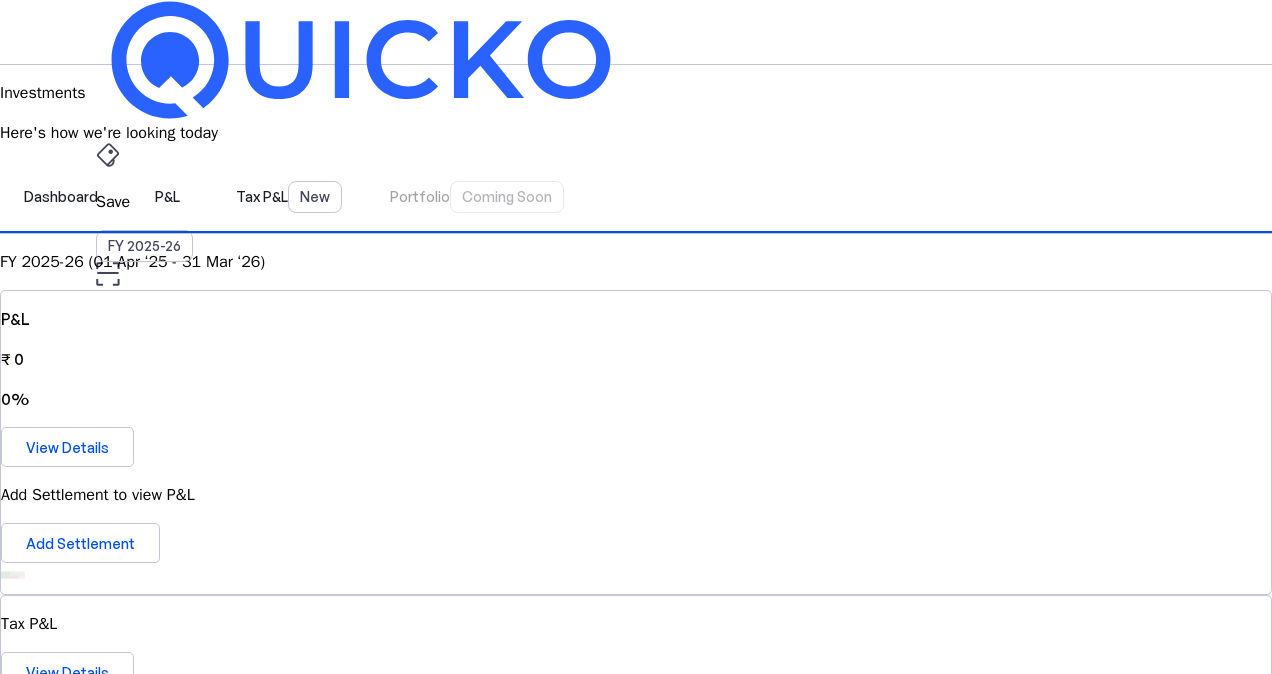 scroll, scrollTop: 40, scrollLeft: 0, axis: vertical 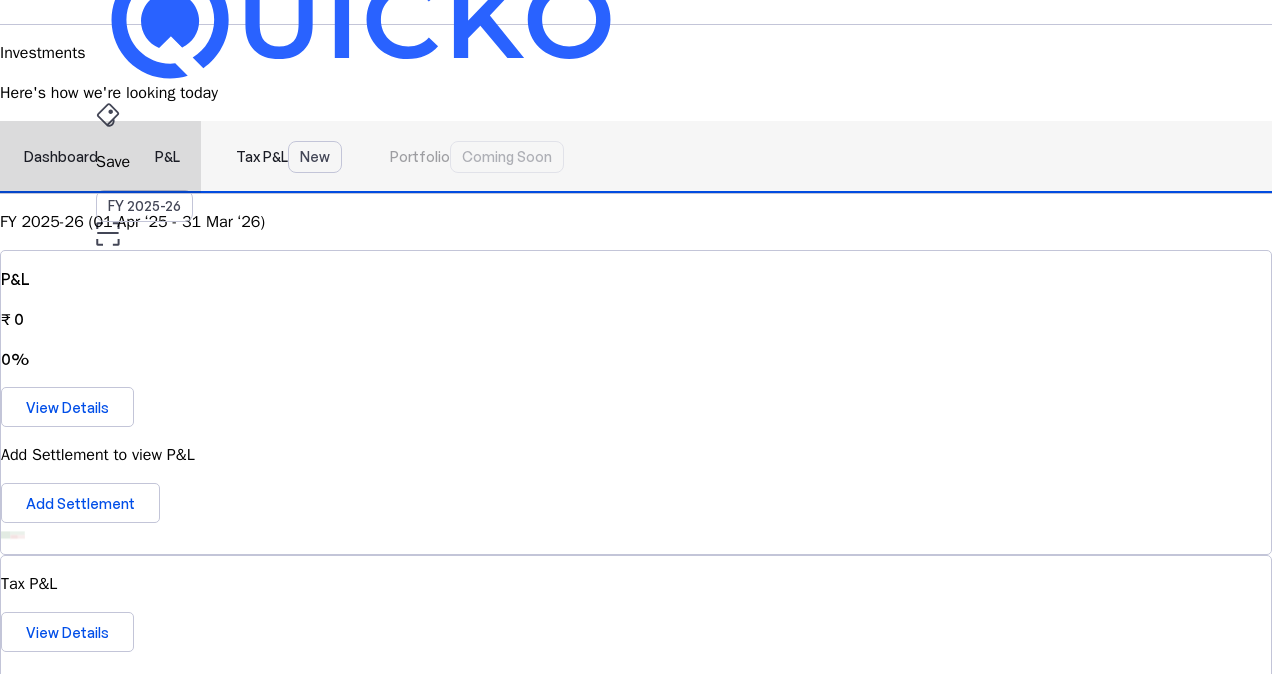 click on "P&L" at bounding box center [167, 157] 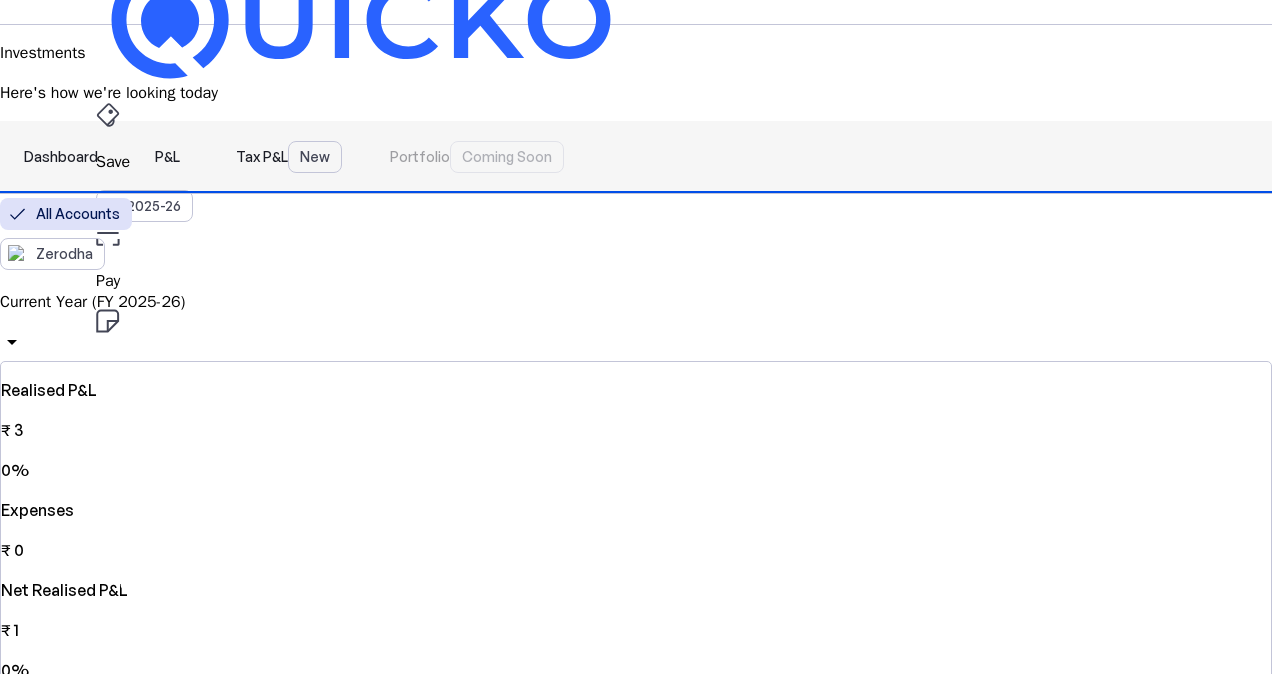 scroll, scrollTop: 0, scrollLeft: 0, axis: both 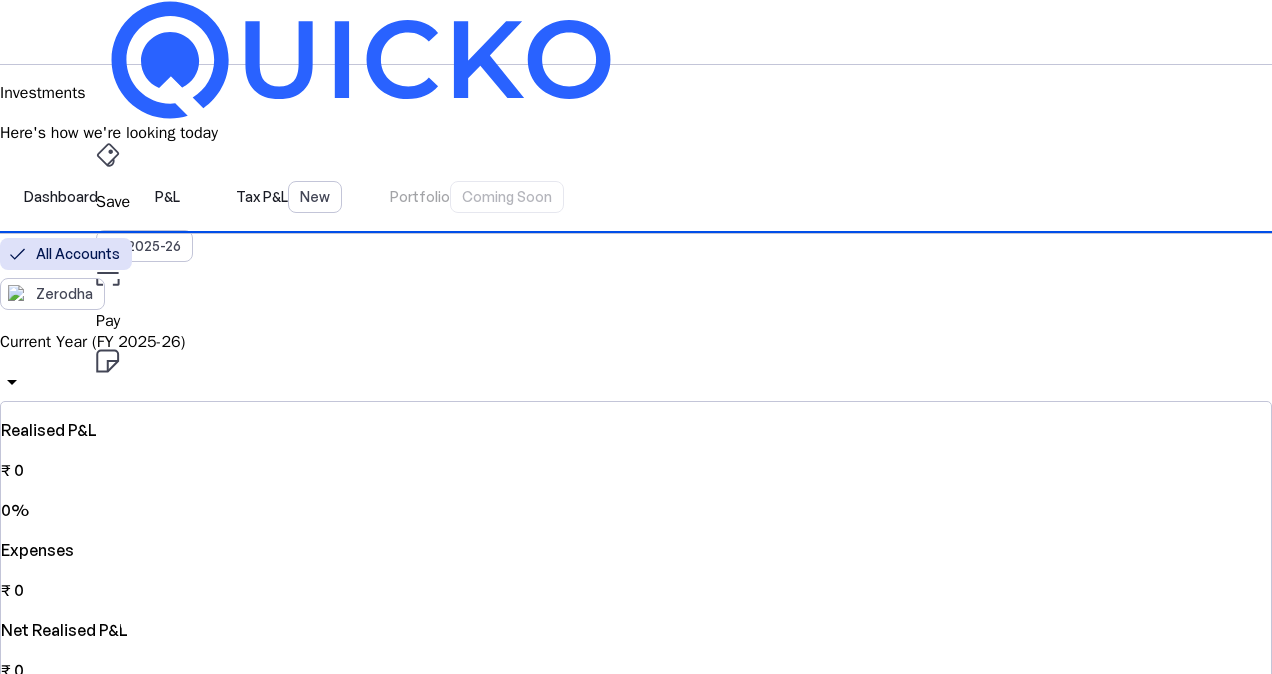 click on "Current Year (FY 2025-26)   arrow_drop_down" at bounding box center (636, 365) 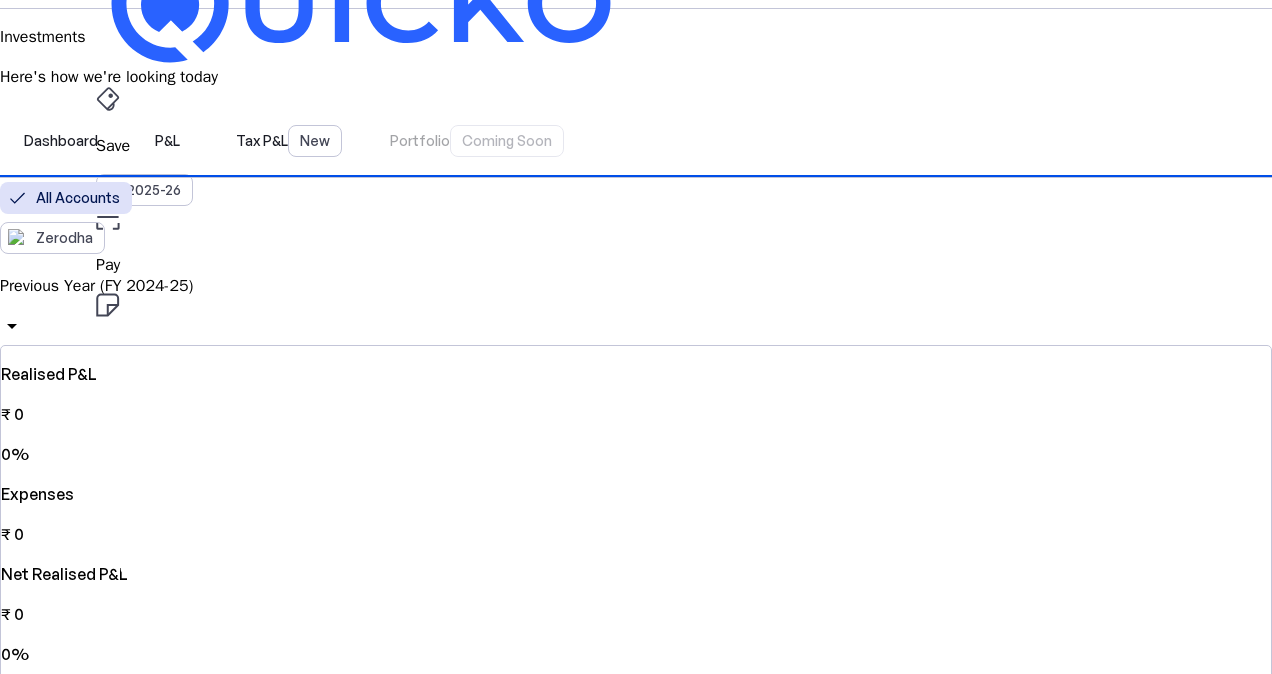 scroll, scrollTop: 0, scrollLeft: 0, axis: both 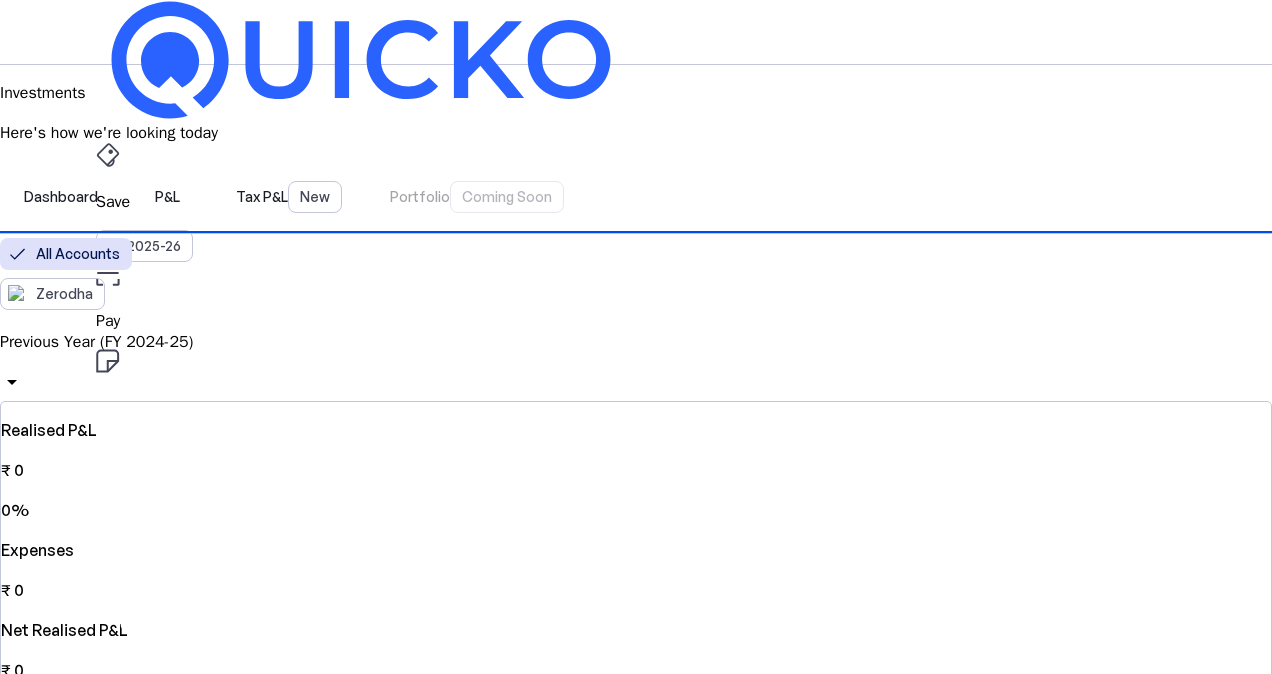 click on "Upgrade" at bounding box center (148, 623) 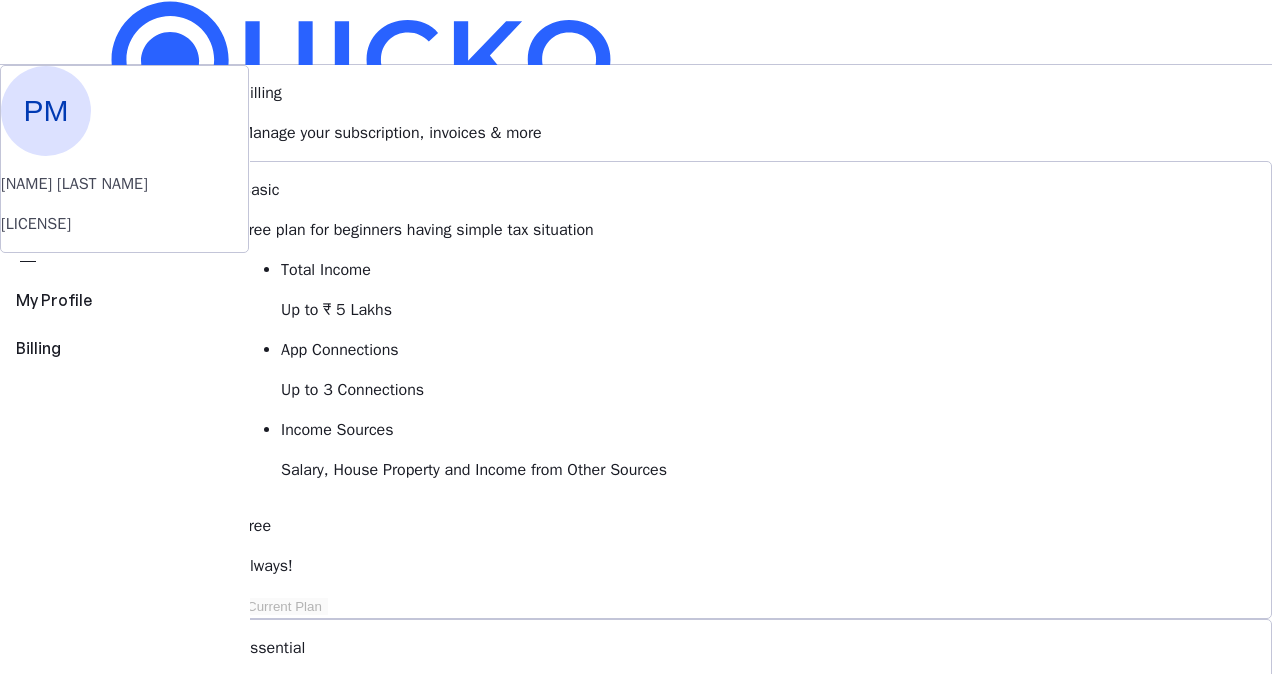 type 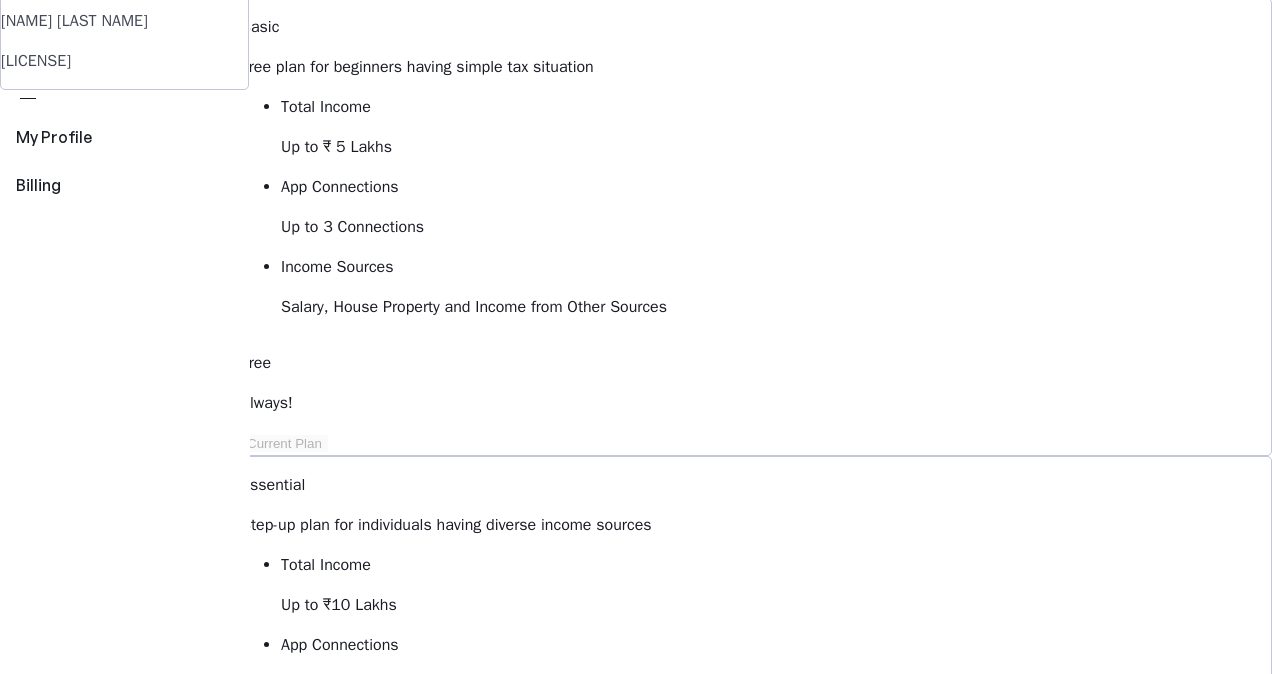 scroll, scrollTop: 160, scrollLeft: 0, axis: vertical 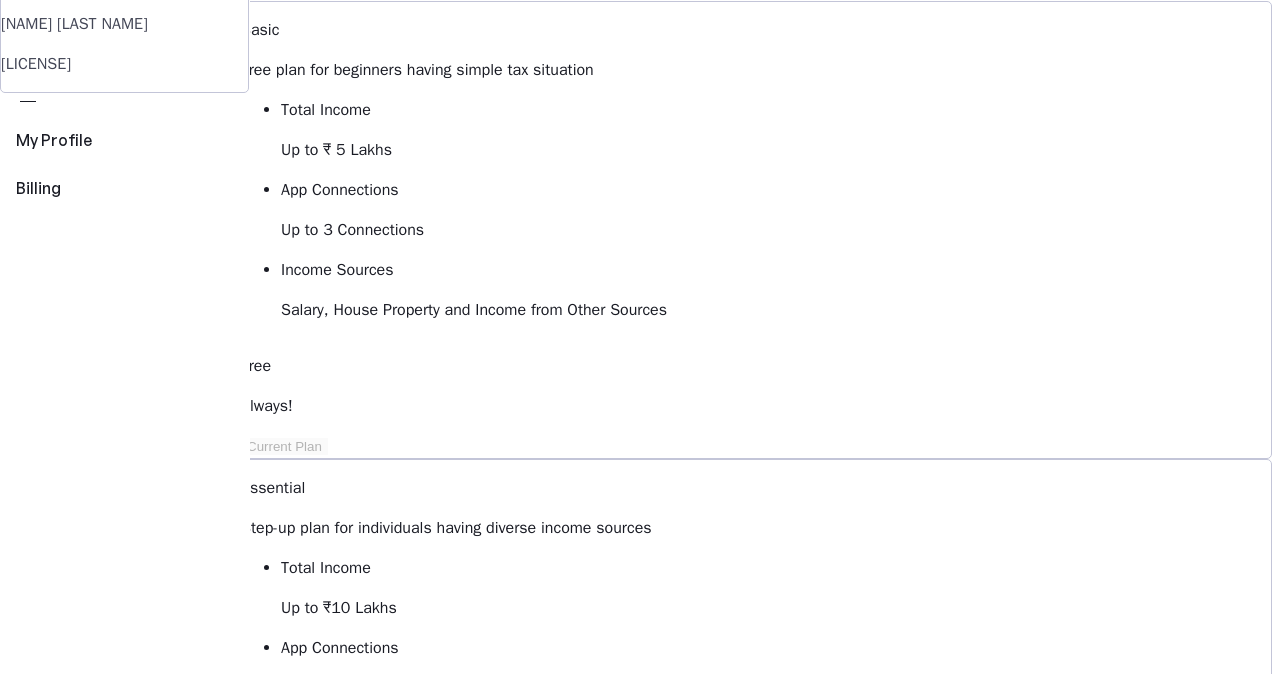 click on "View Comparison" at bounding box center (298, 1547) 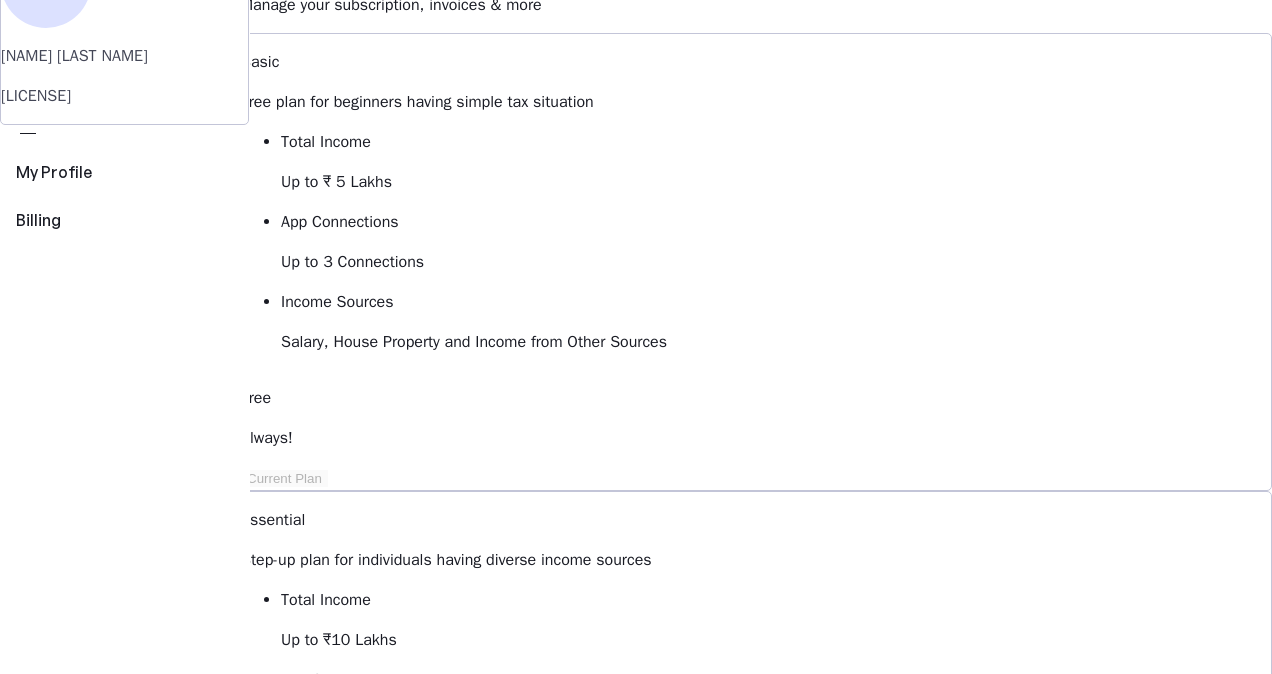 scroll, scrollTop: 120, scrollLeft: 0, axis: vertical 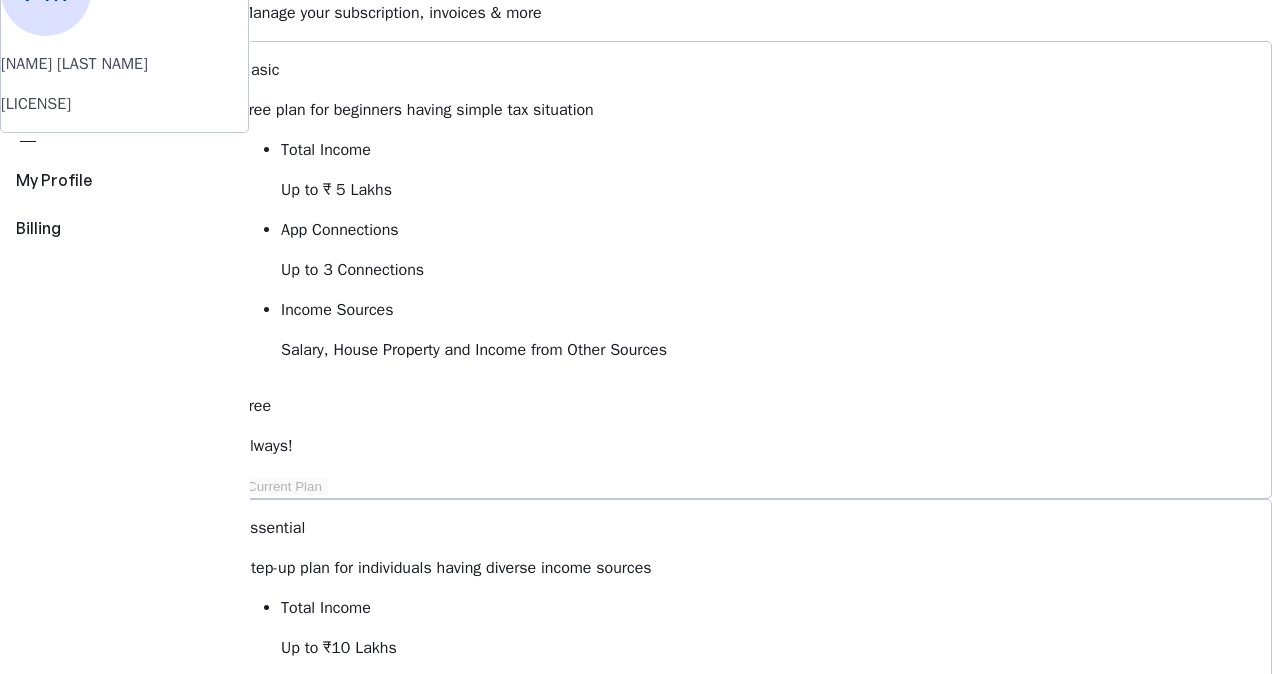 click at bounding box center (319, 1546) 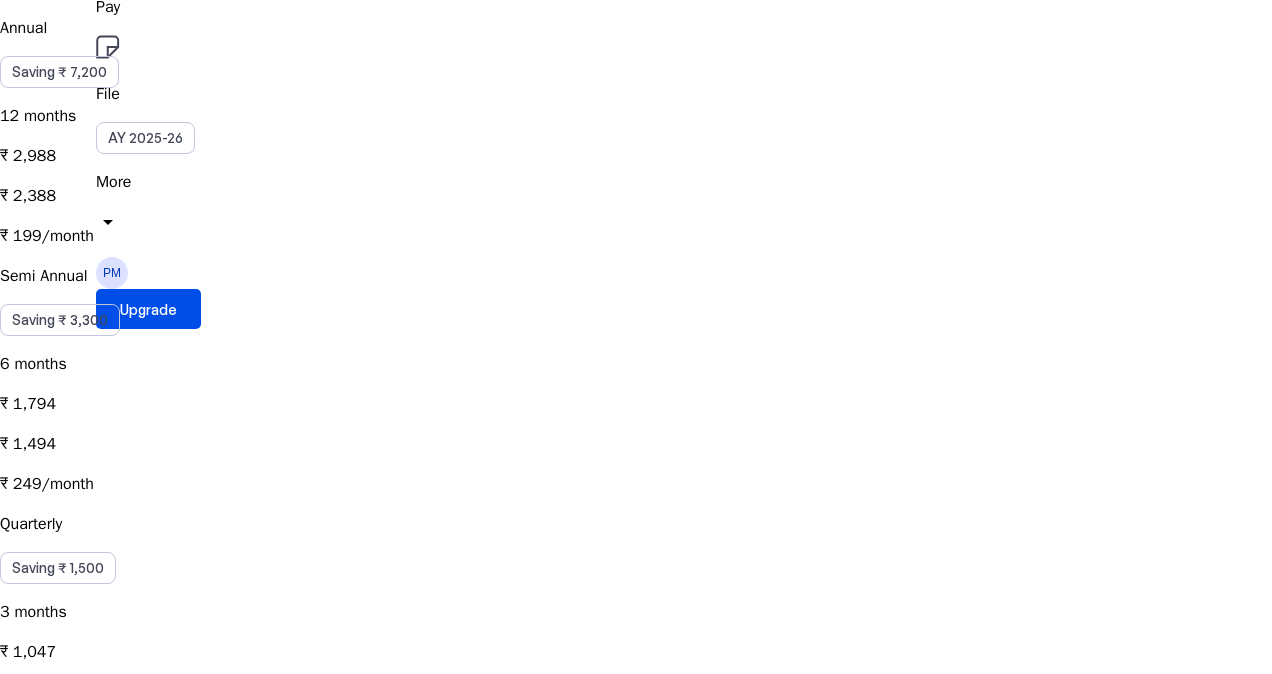 scroll, scrollTop: 400, scrollLeft: 0, axis: vertical 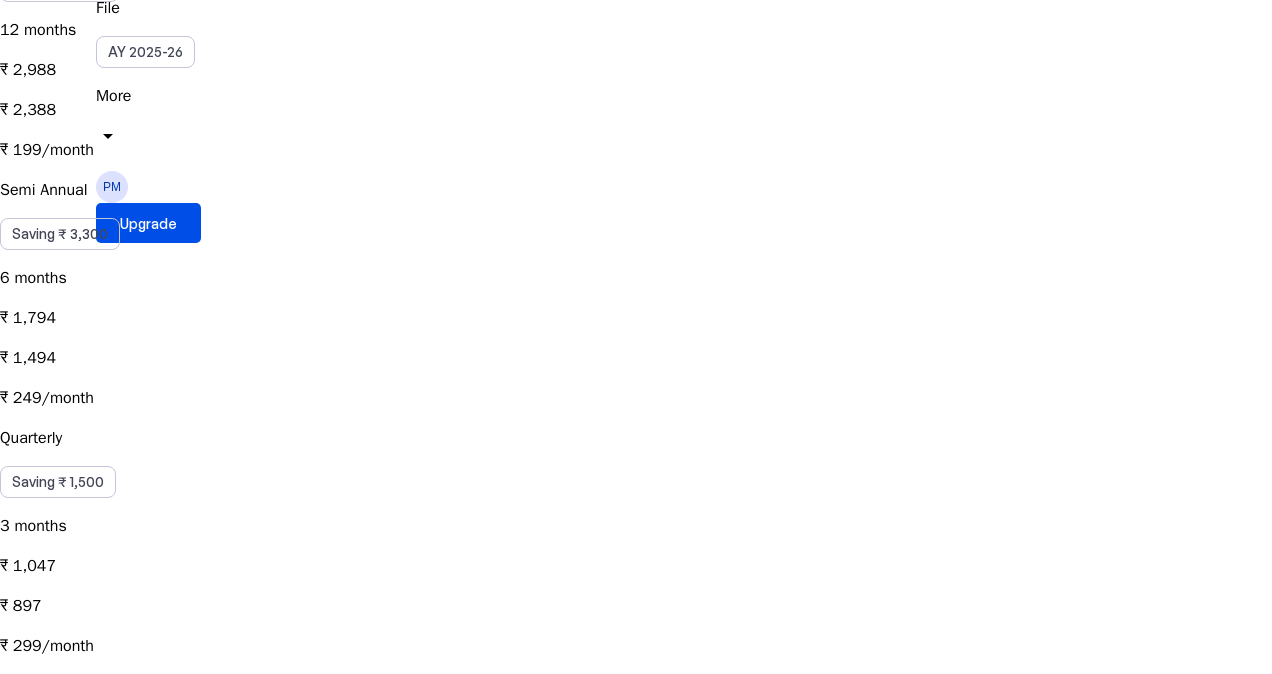 click on "Single Pass Purchasing Elite one time would keep your plan active for 30 days, granting you access to all Elite features during this period.  ₹ 899  ₹ 799" at bounding box center (636, 786) 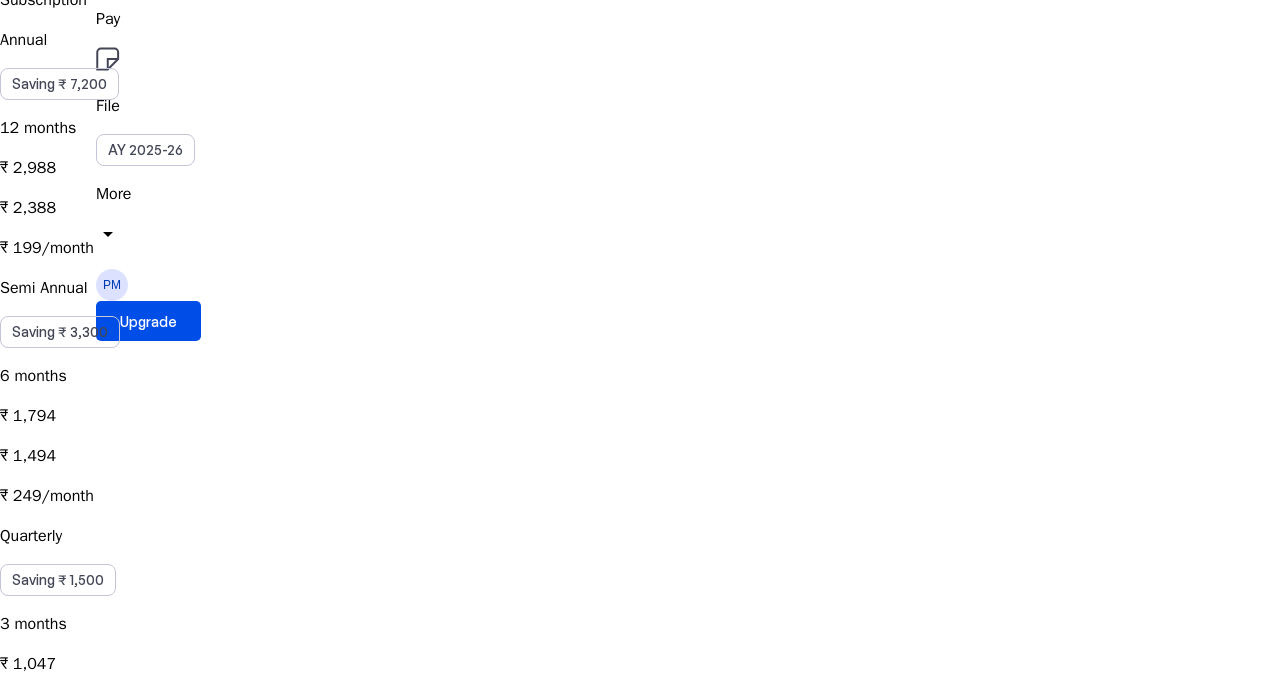 scroll, scrollTop: 278, scrollLeft: 0, axis: vertical 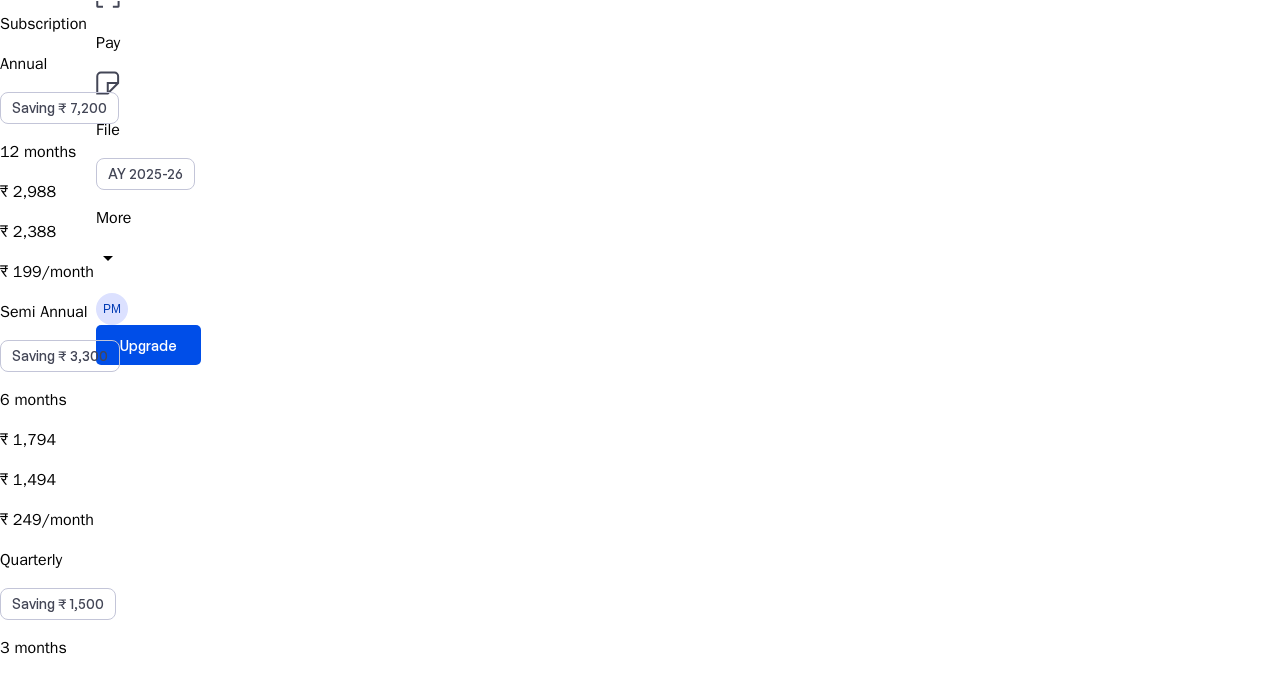 click on "Annual  Saving ₹ 7,200  12 months   ₹ 2,988   ₹ 2,388  ₹ 199/month" at bounding box center (636, 168) 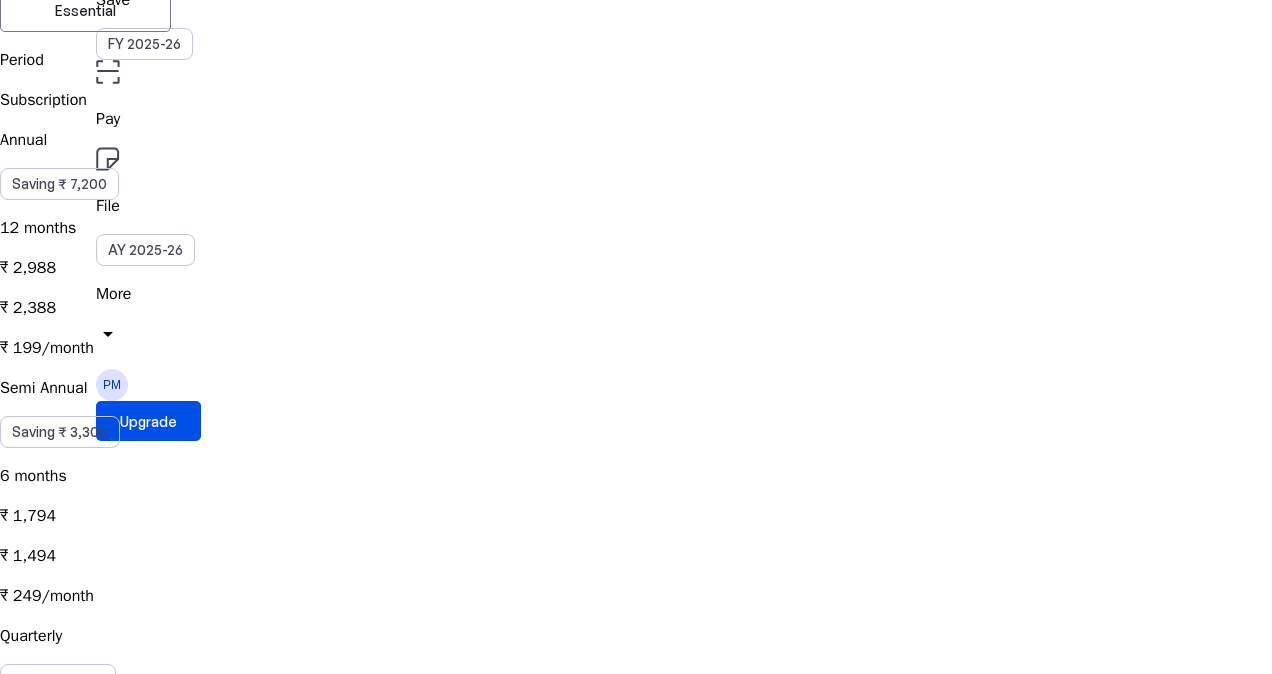 scroll, scrollTop: 0, scrollLeft: 0, axis: both 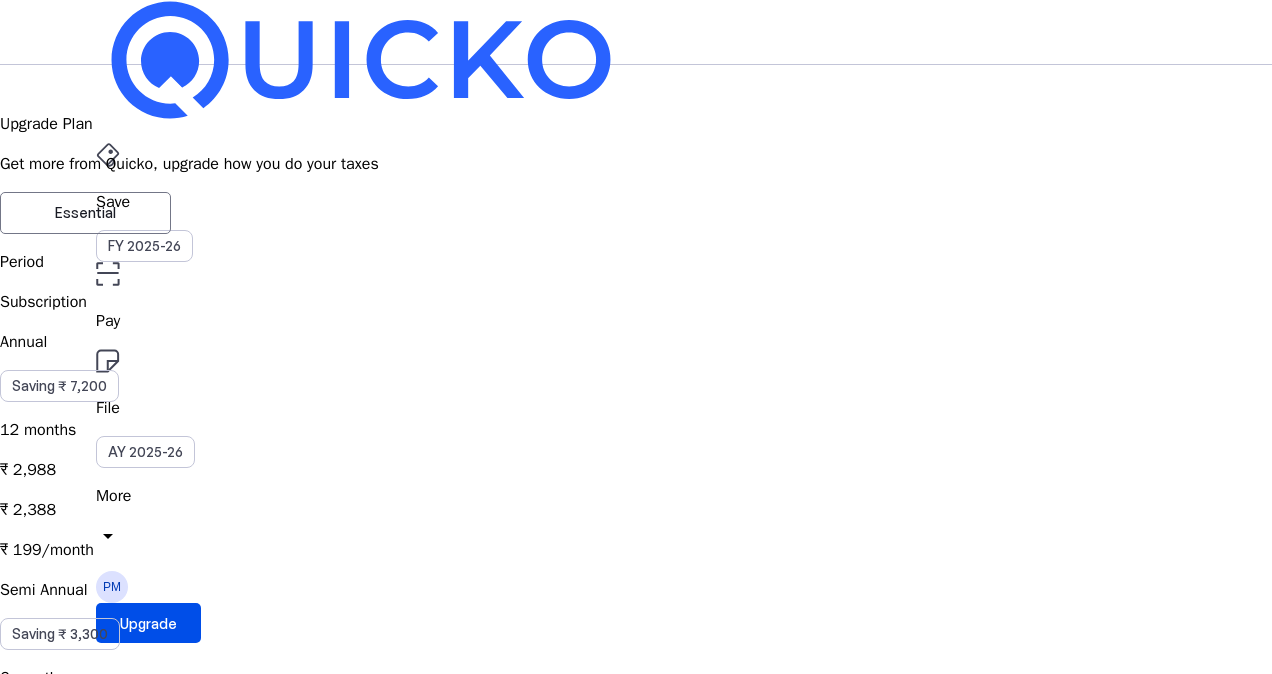 click on "Upgrade Plan Get more from Quicko, upgrade how you do your taxes  Essential Elite" at bounding box center [636, 149] 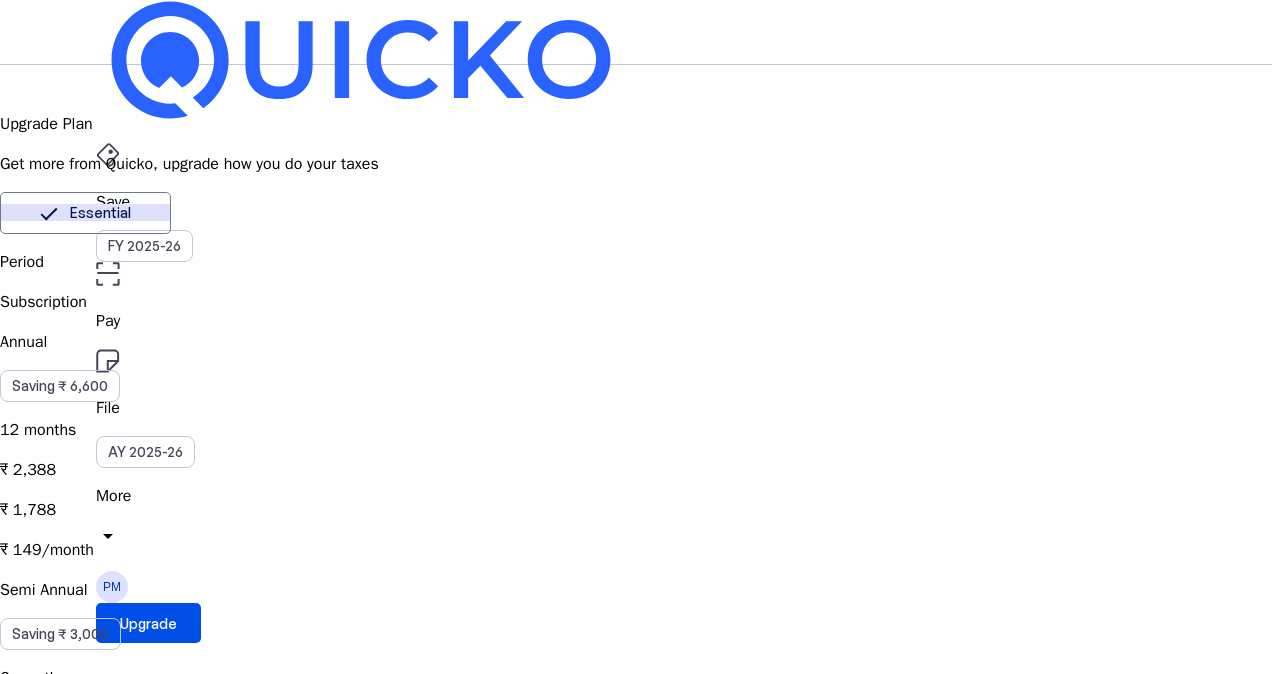 click on "Essential" at bounding box center (85, 213) 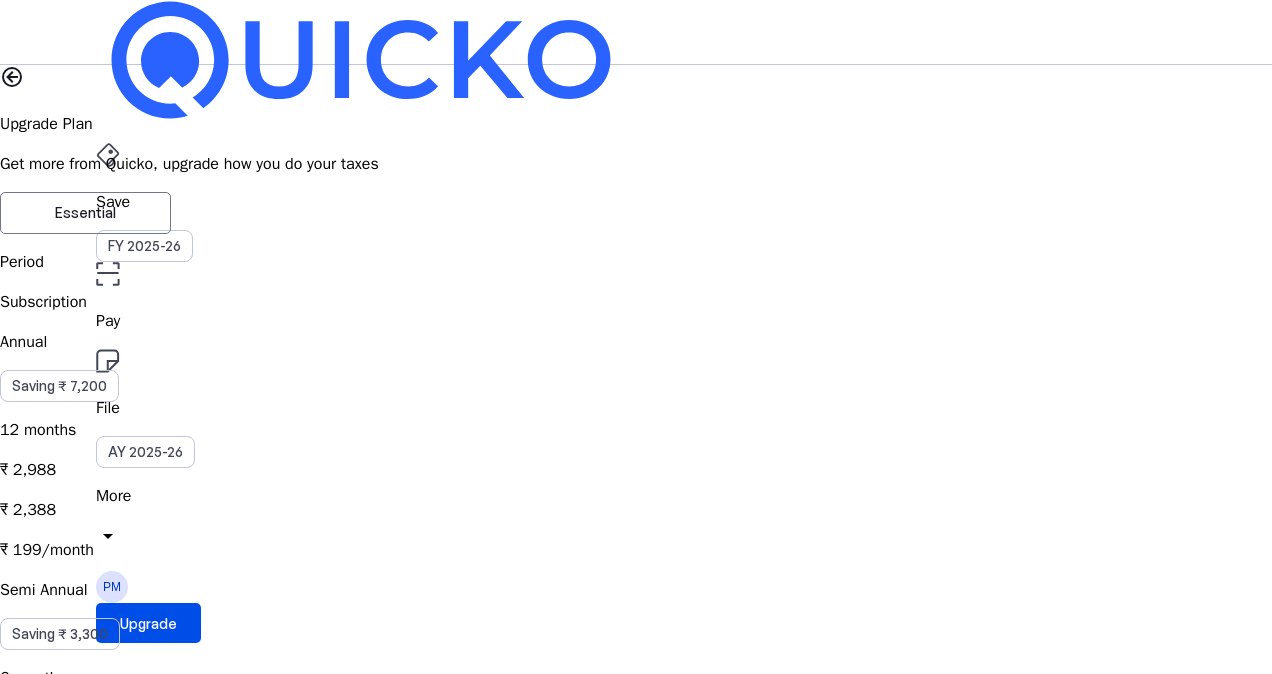 click on "More" at bounding box center (636, 496) 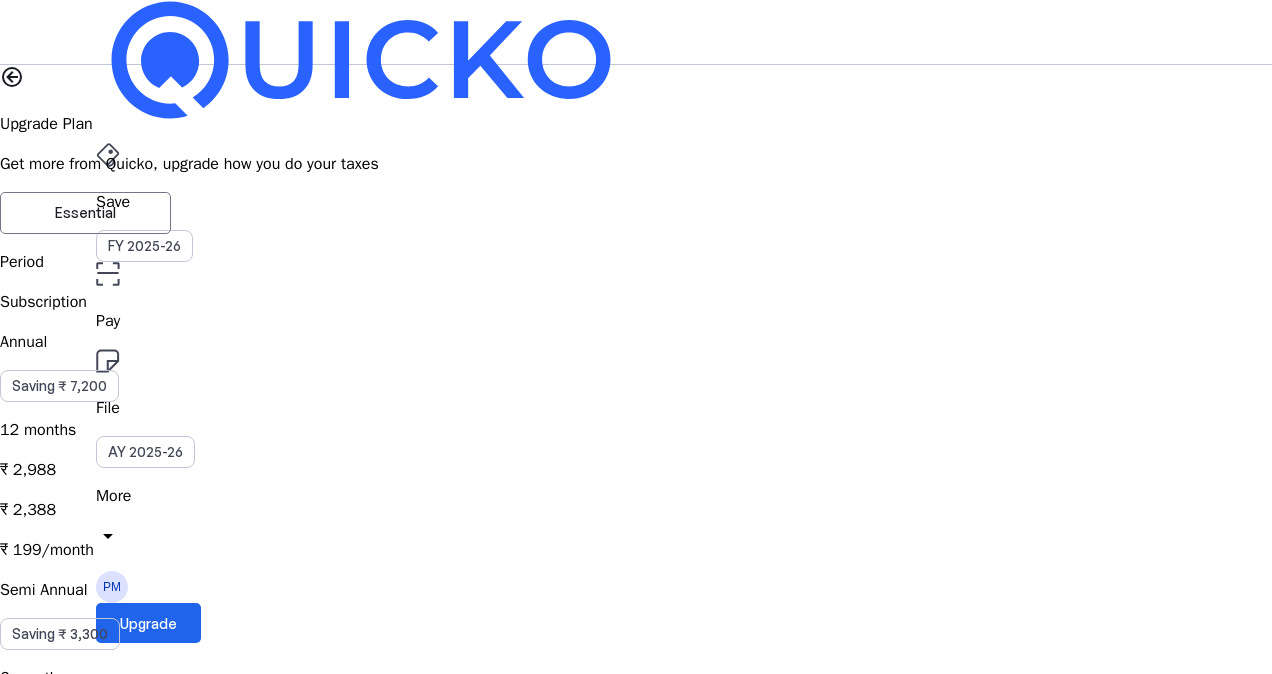click on "Upgrade" at bounding box center (148, 623) 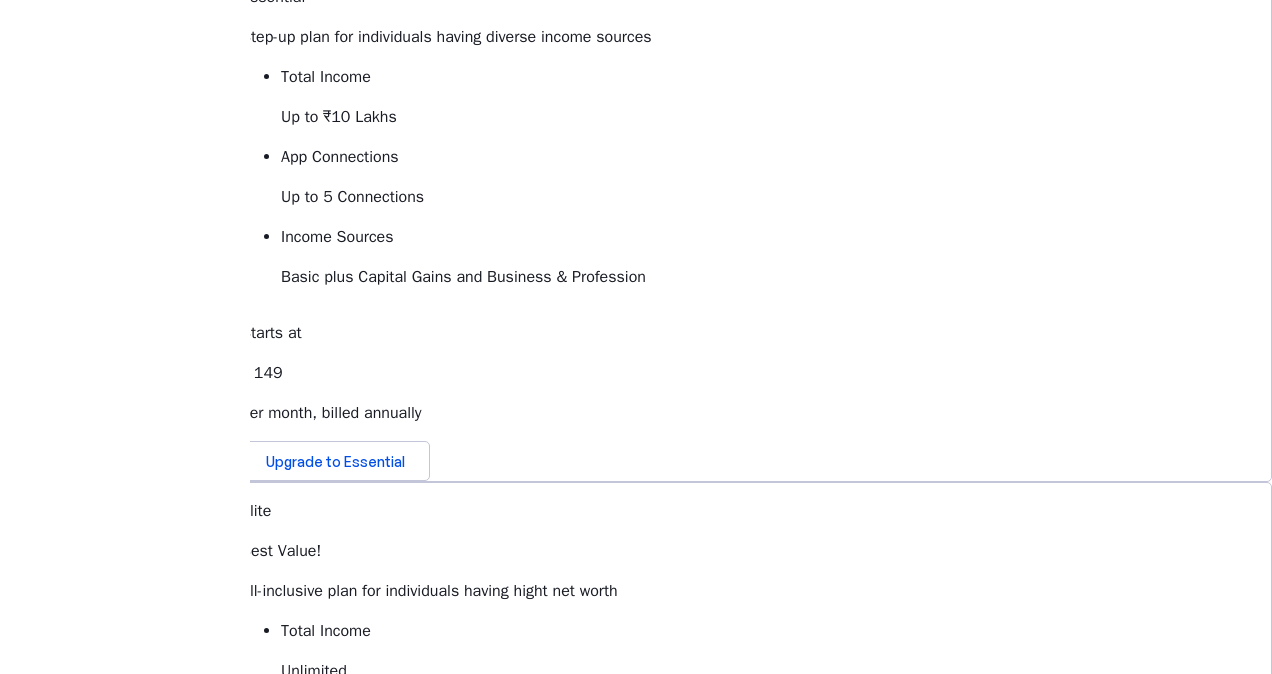 scroll, scrollTop: 649, scrollLeft: 0, axis: vertical 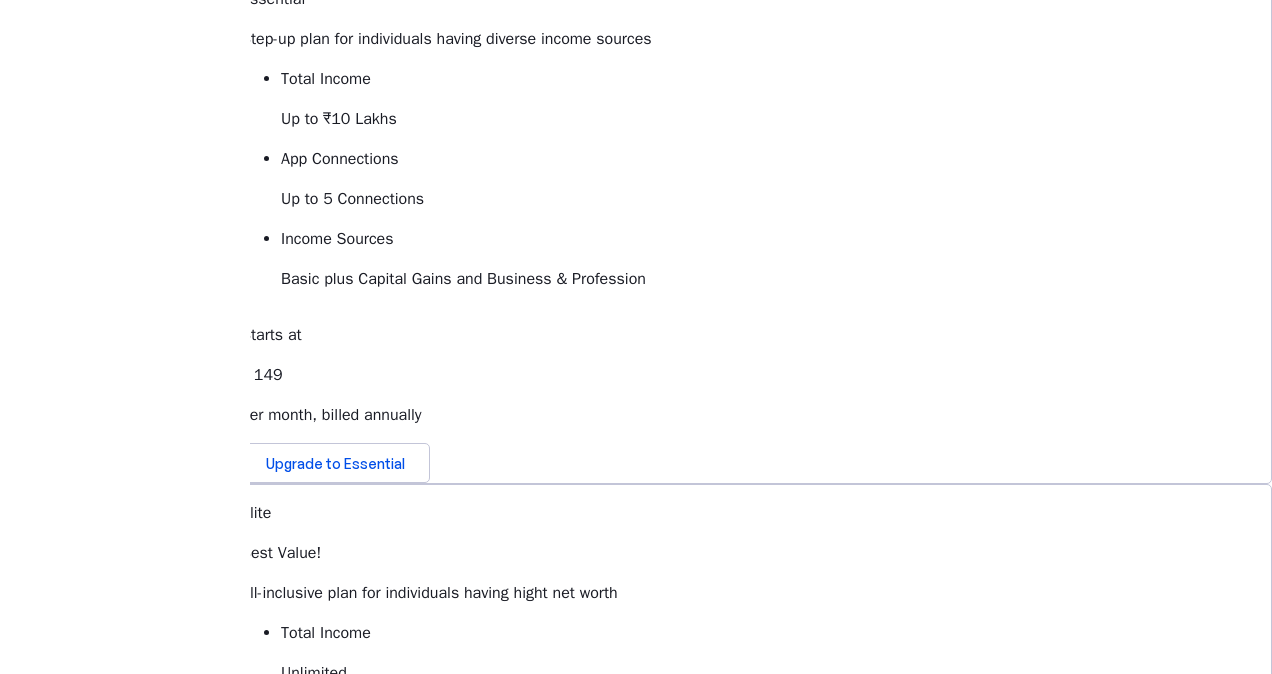 click on "Upgrade to Elite" at bounding box center (319, 1017) 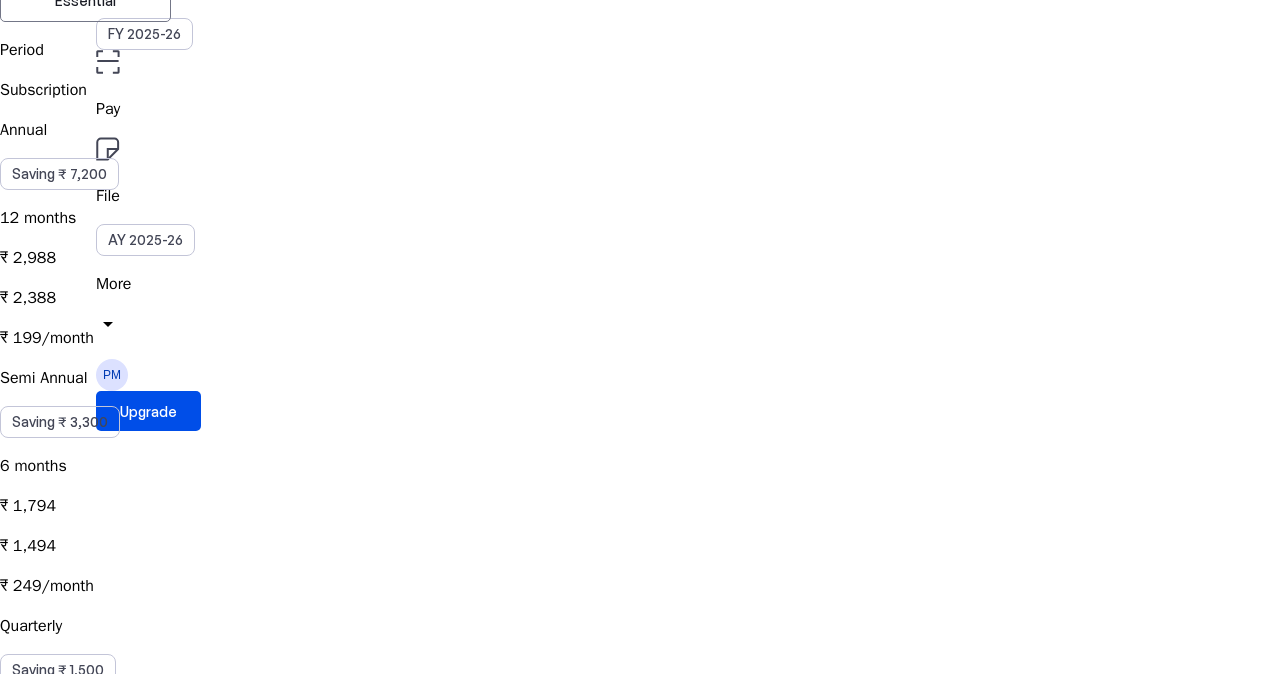 scroll, scrollTop: 280, scrollLeft: 0, axis: vertical 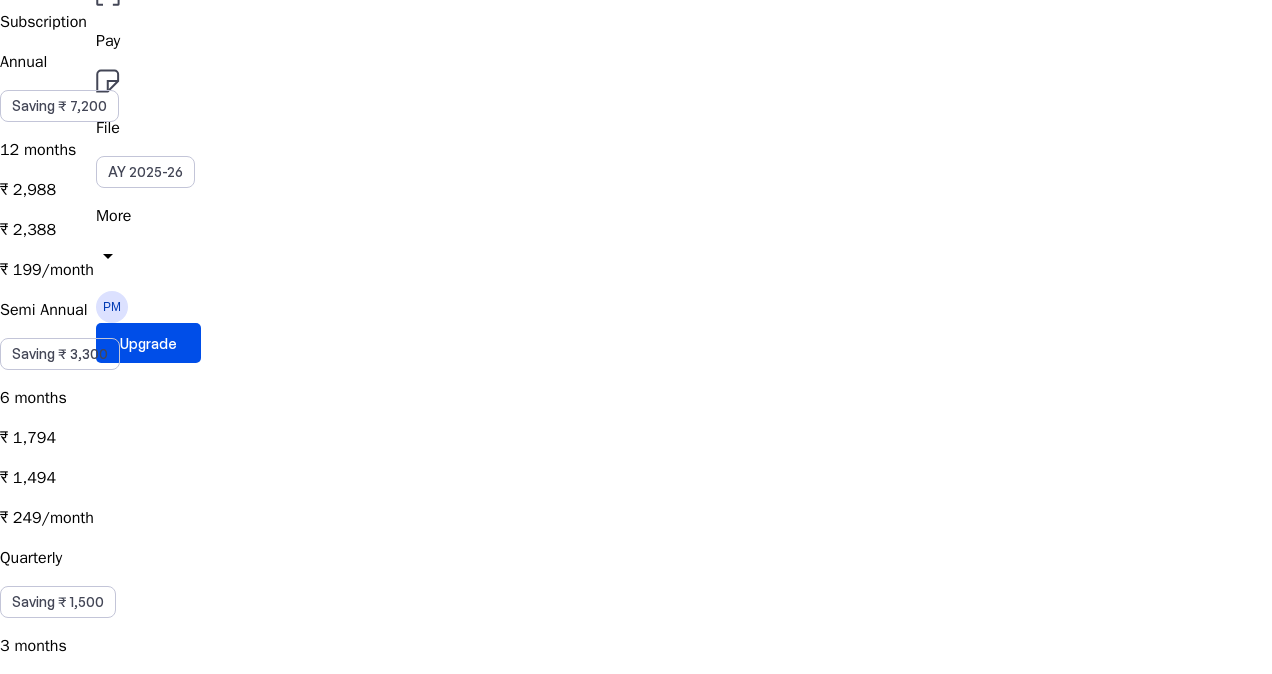 click on "₹ 249/month" at bounding box center (636, 478) 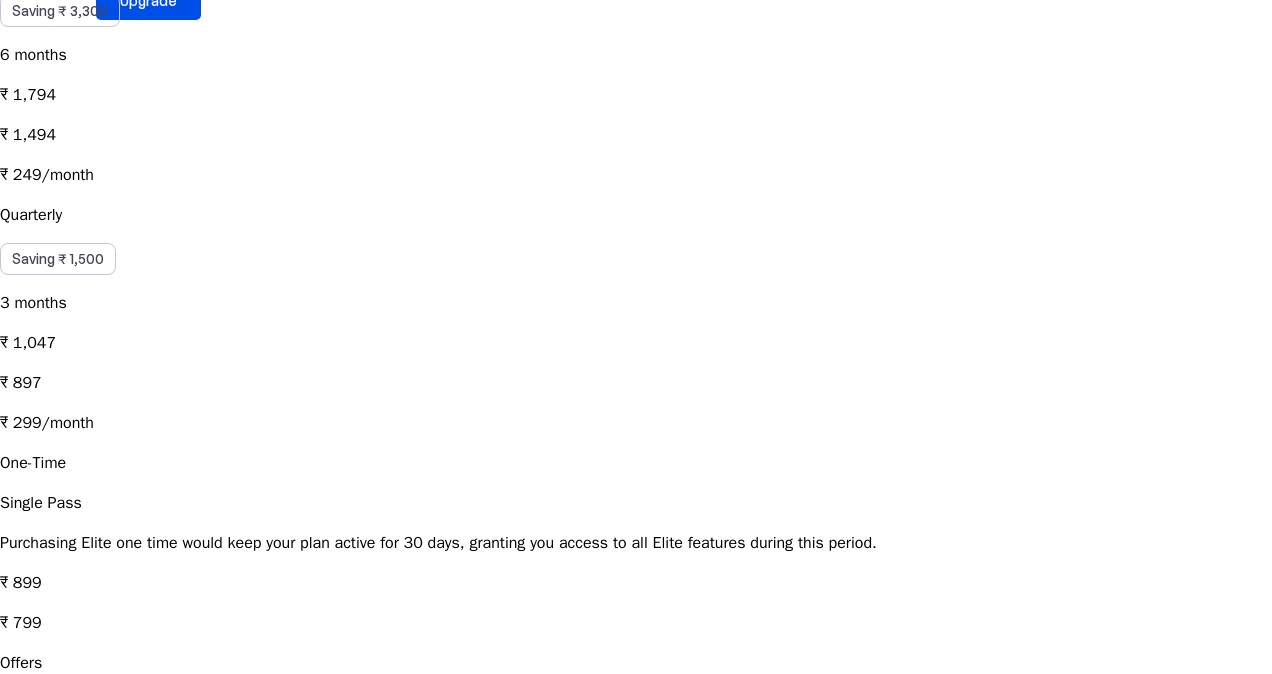 scroll, scrollTop: 680, scrollLeft: 0, axis: vertical 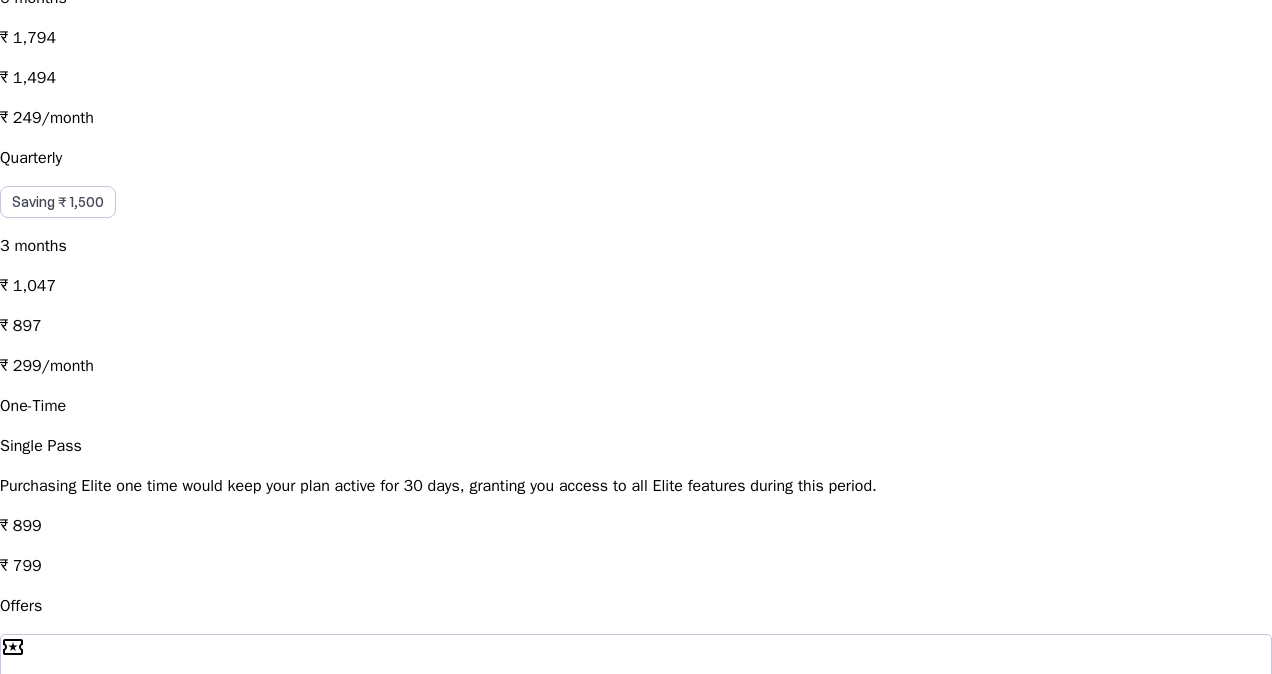 click on "local_activity Apply Coupon chevron_right" at bounding box center [636, 694] 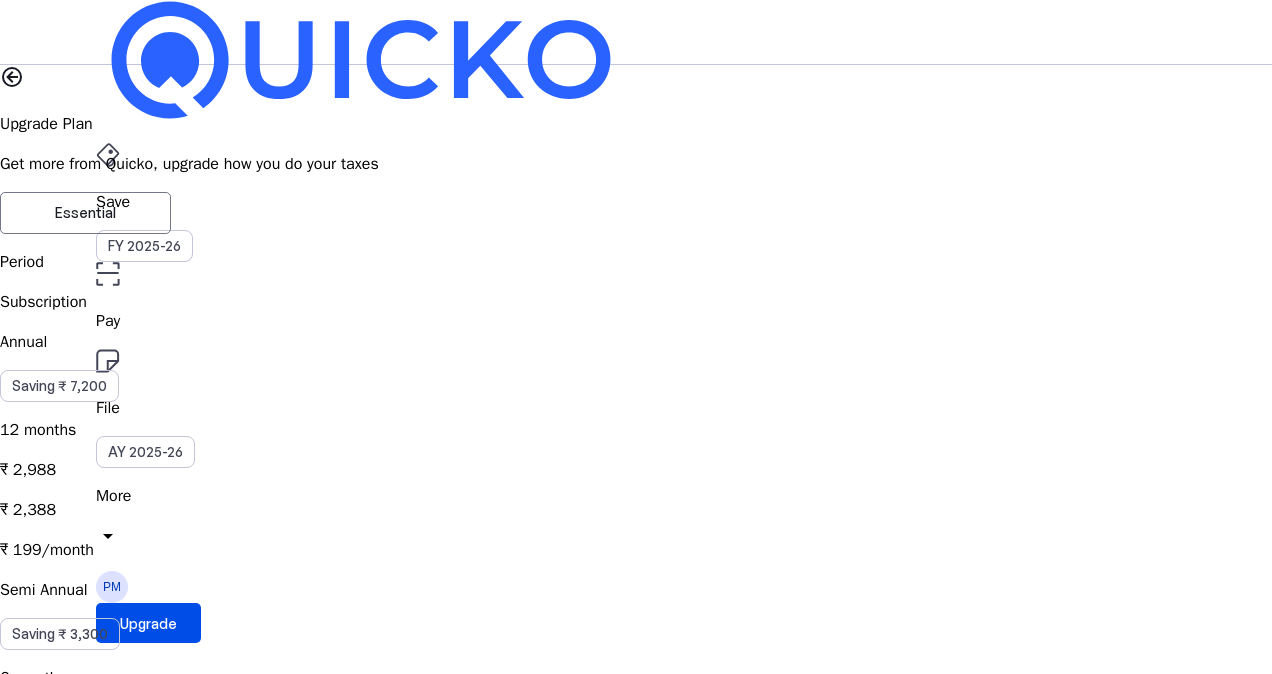 click on "cancel" at bounding box center (12, 2388) 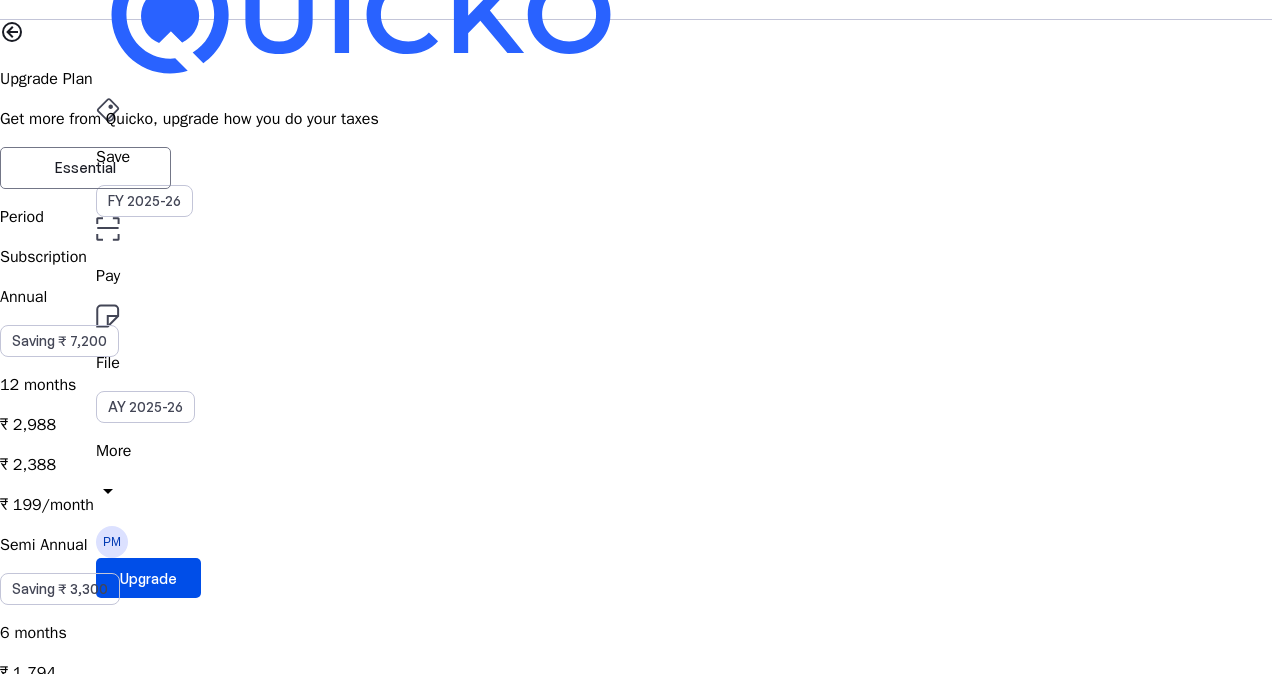 scroll, scrollTop: 0, scrollLeft: 0, axis: both 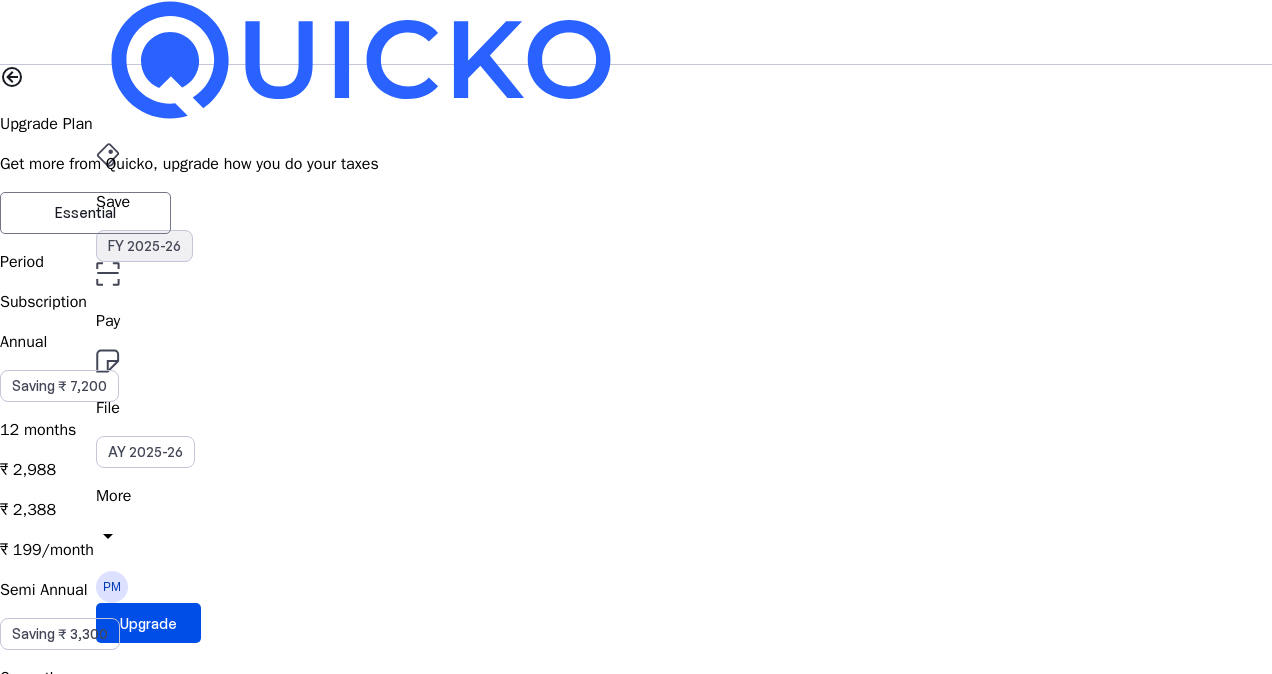 click on "FY 2025-26" at bounding box center (144, 246) 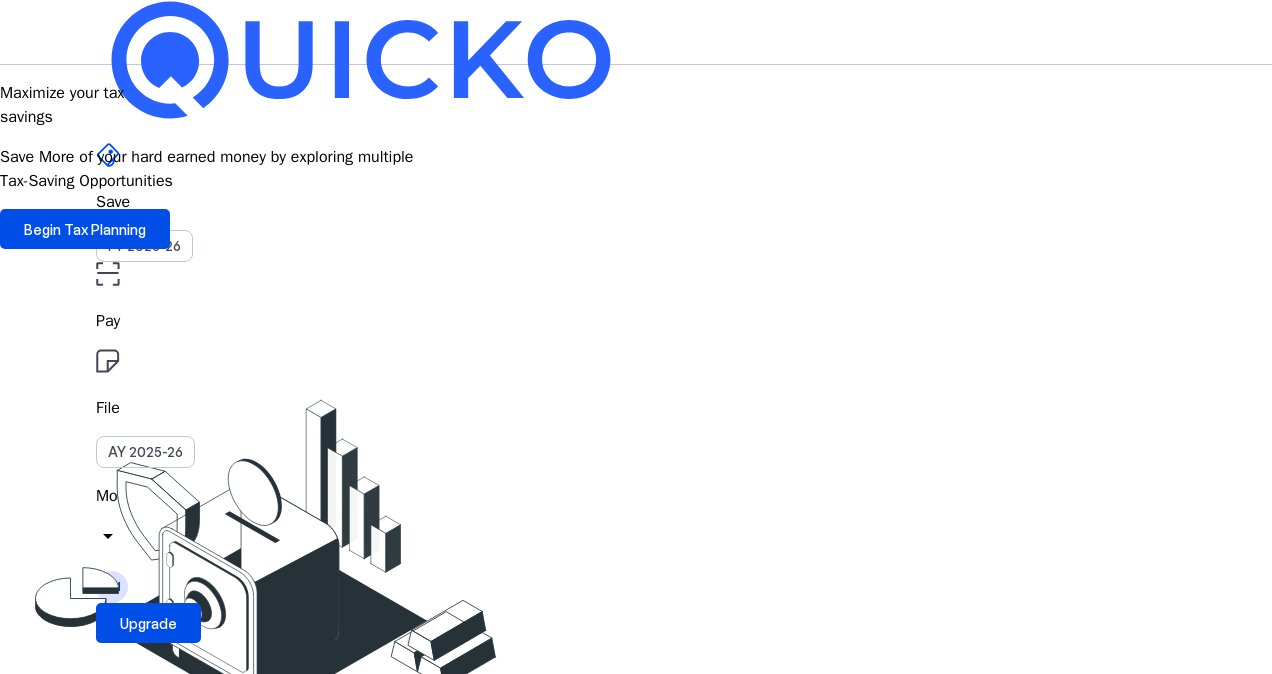 click on "Pay" at bounding box center (636, 321) 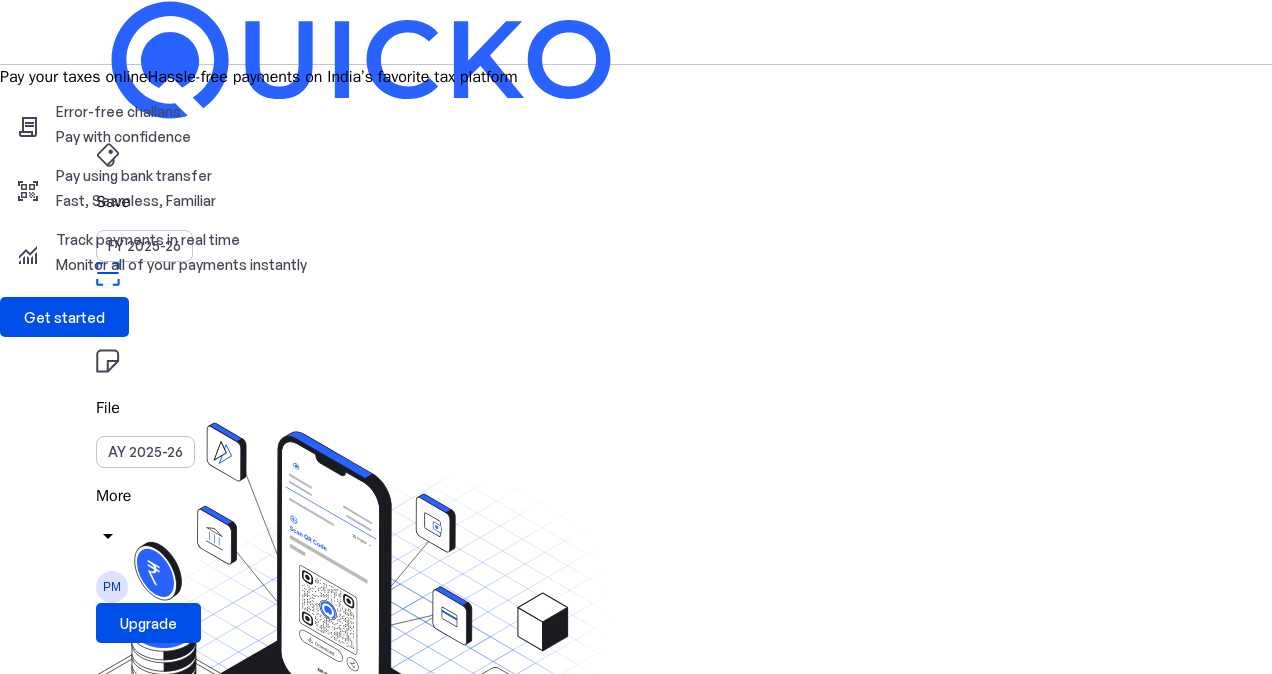click on "Save FY 2025-26  Pay   File AY 2025-26  More  arrow_drop_down  PM   Upgrade" at bounding box center (636, 32) 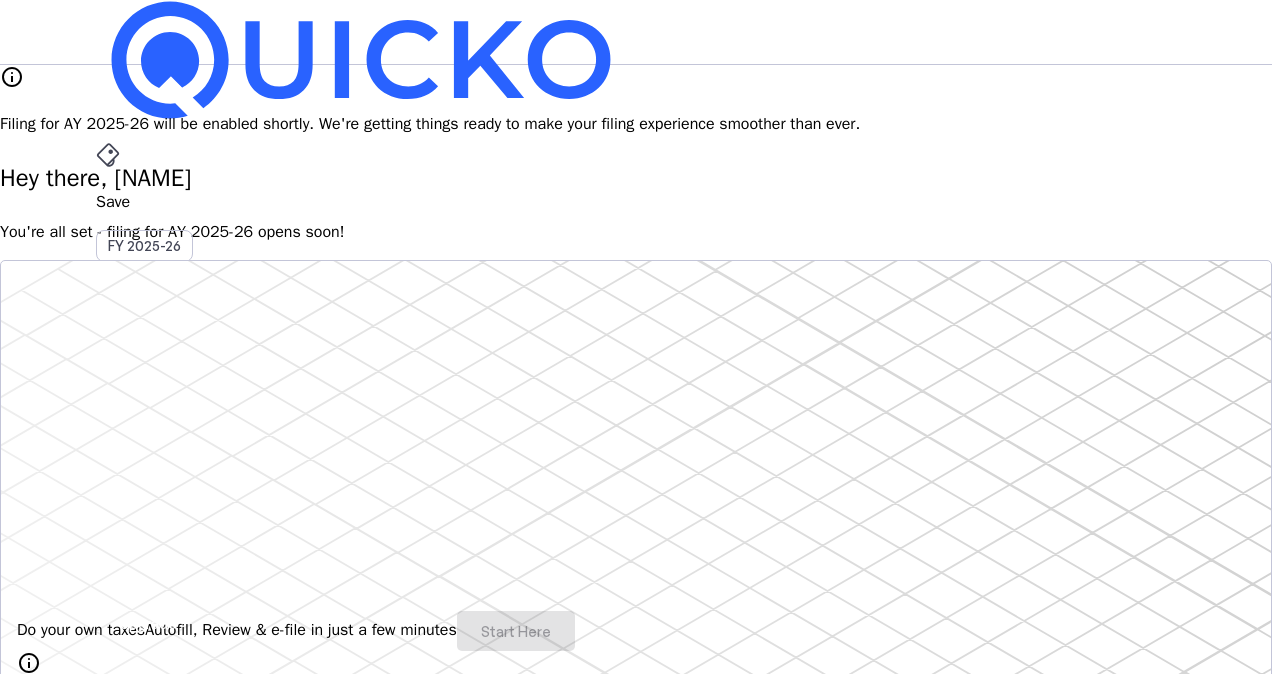type 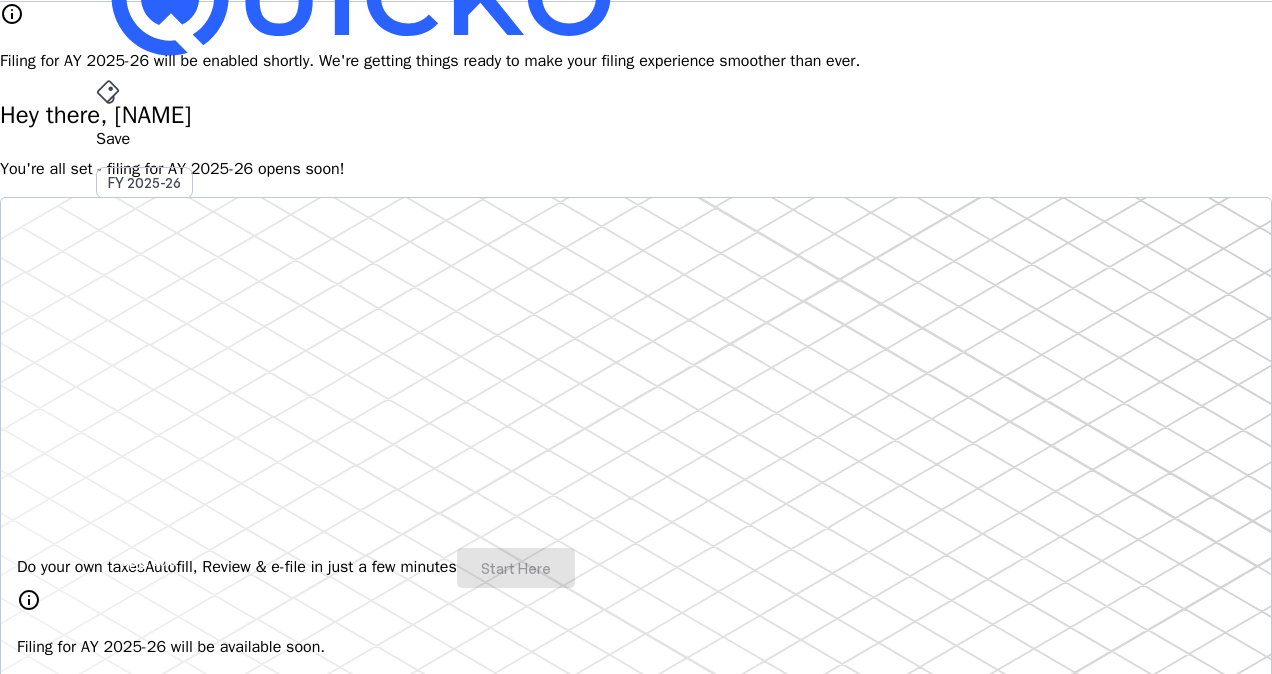 scroll, scrollTop: 0, scrollLeft: 0, axis: both 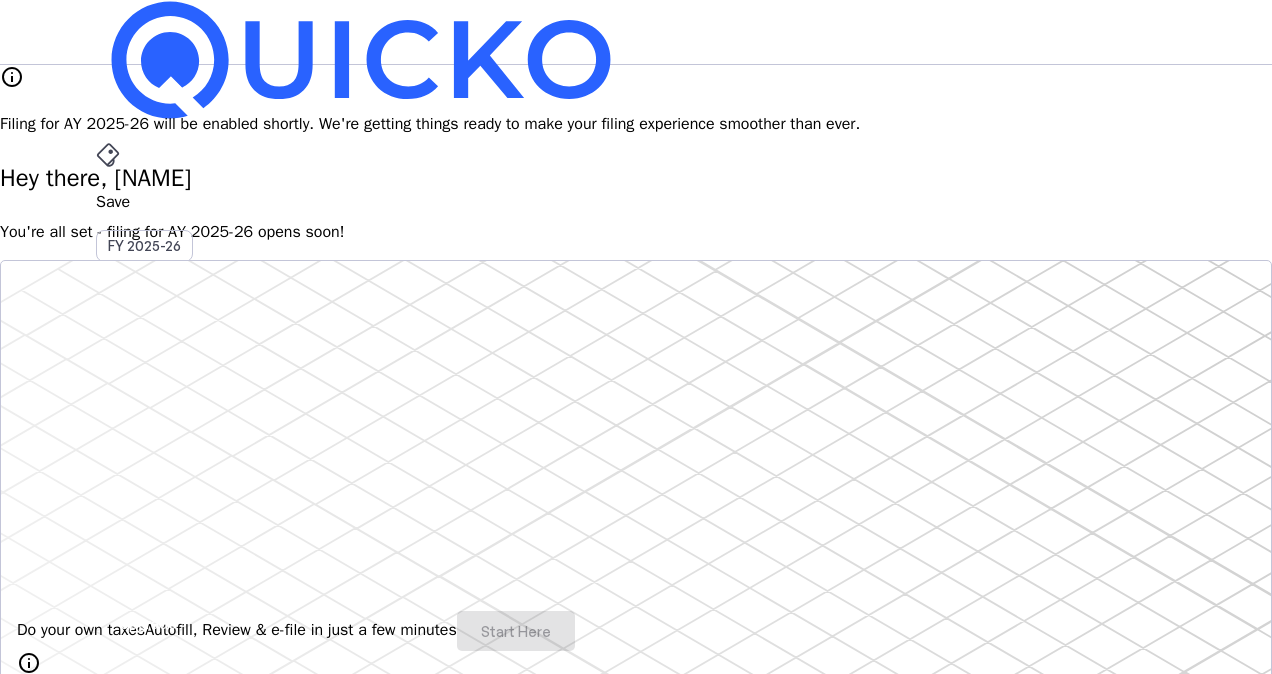 click on "More" at bounding box center [636, 496] 